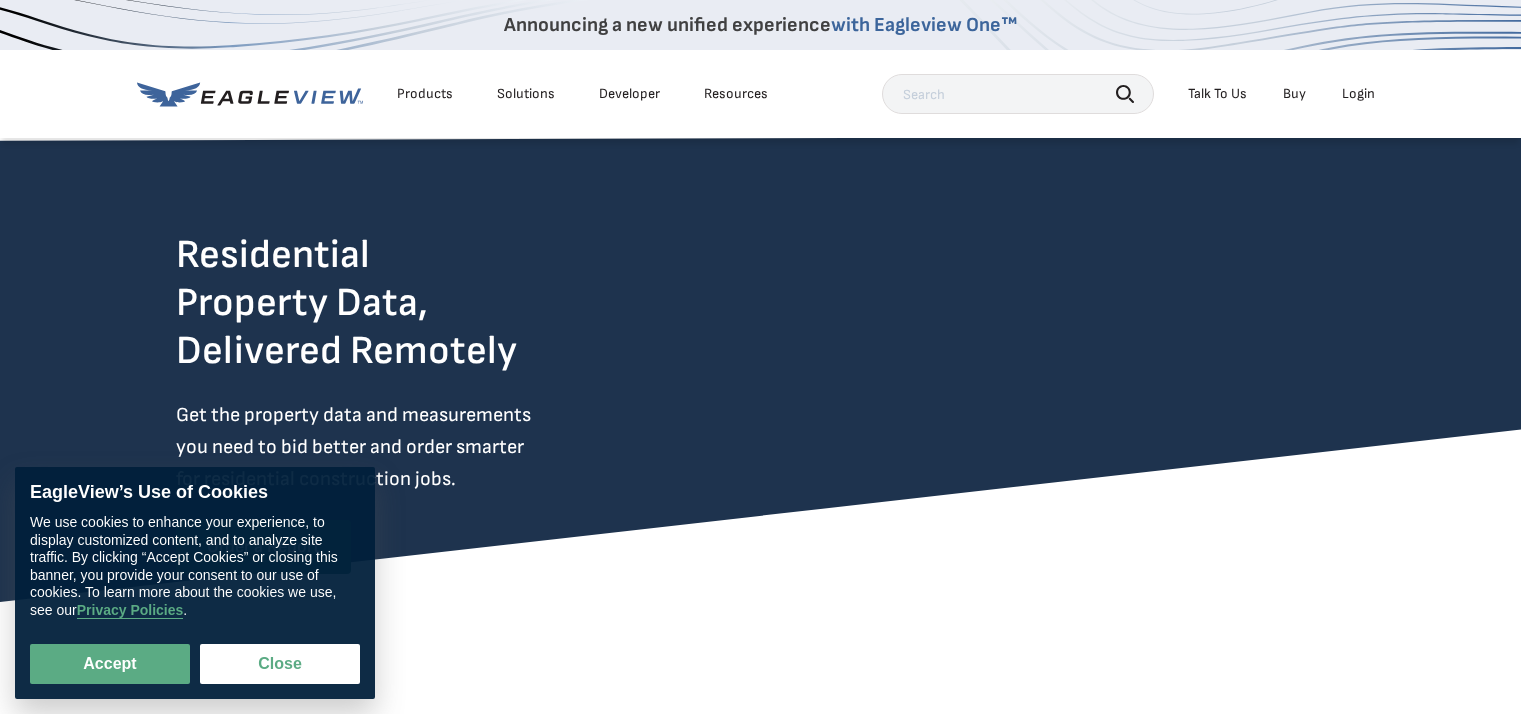 scroll, scrollTop: 0, scrollLeft: 0, axis: both 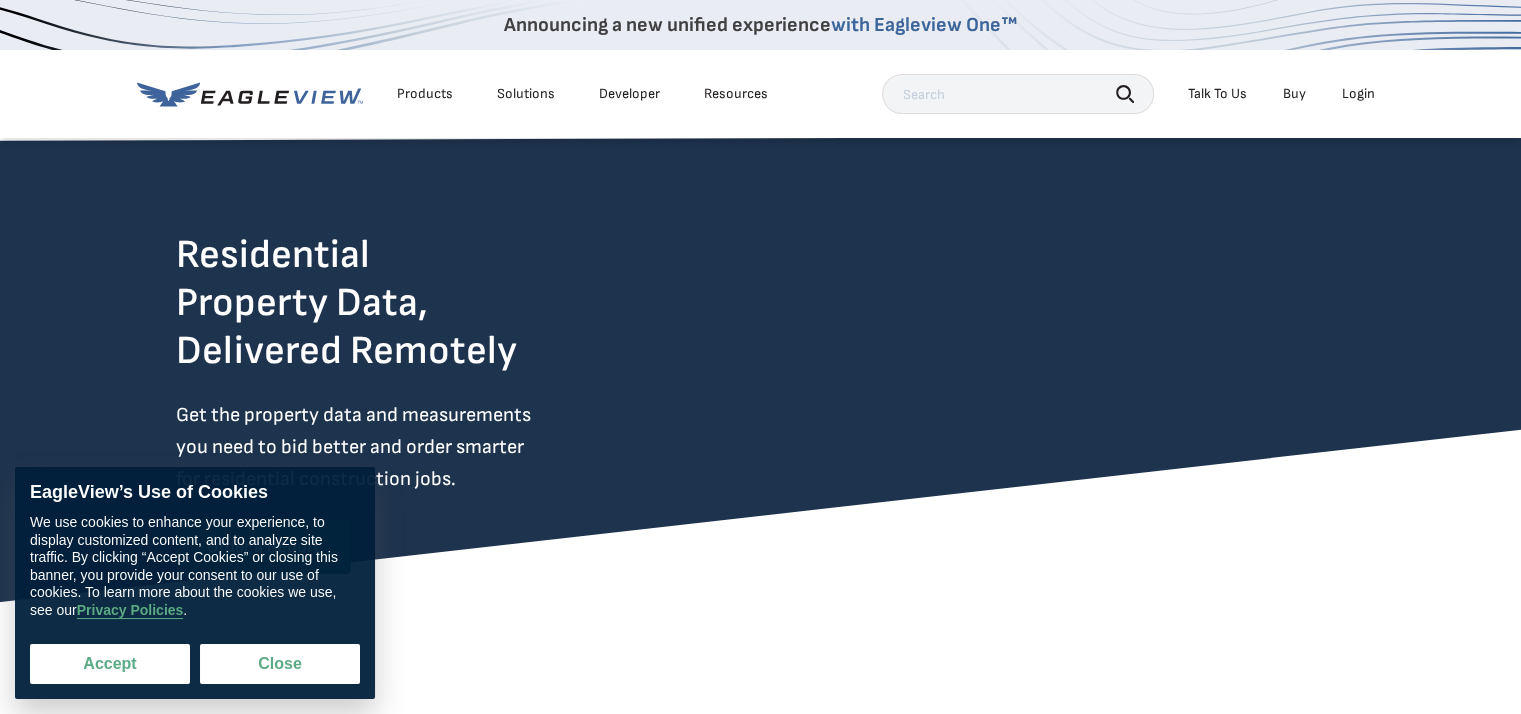 click on "Accept" at bounding box center [110, 664] 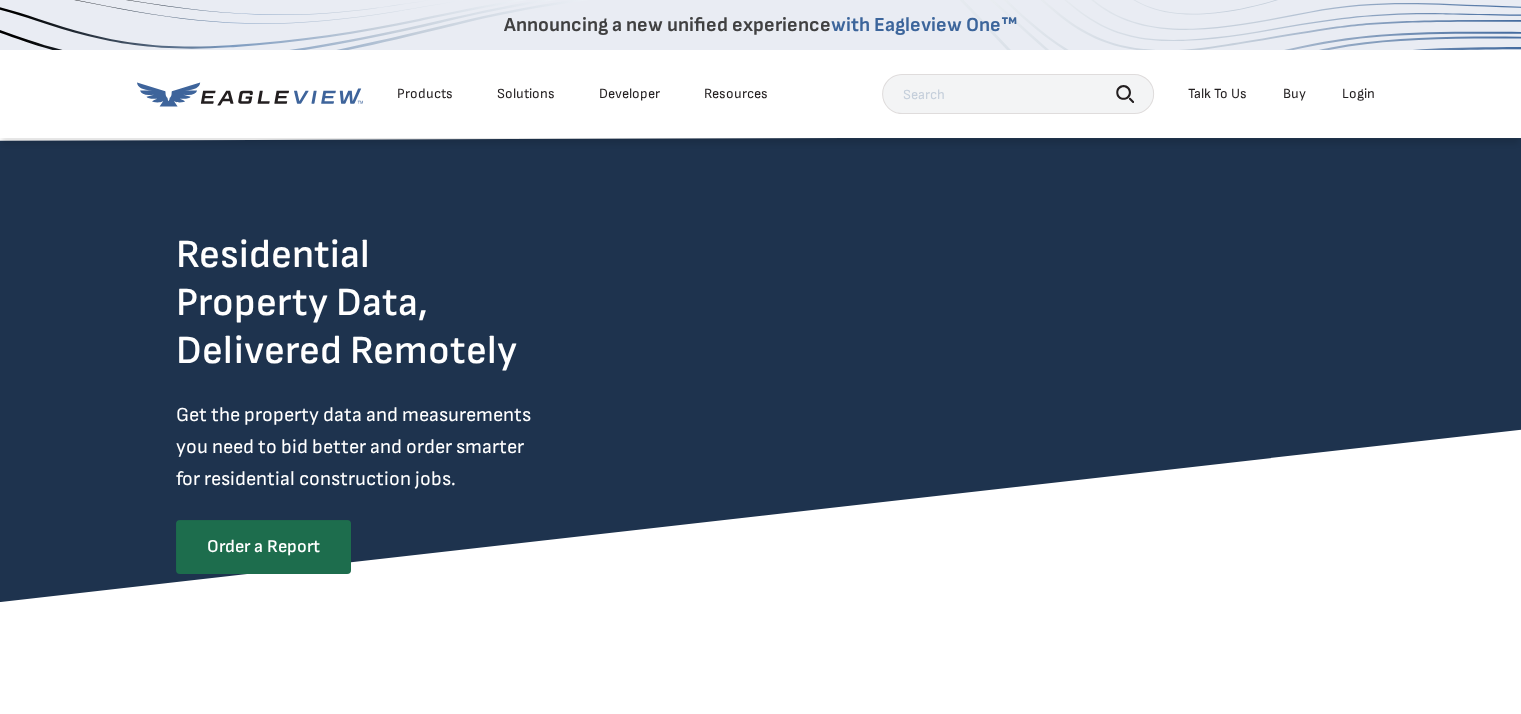 checkbox on "true" 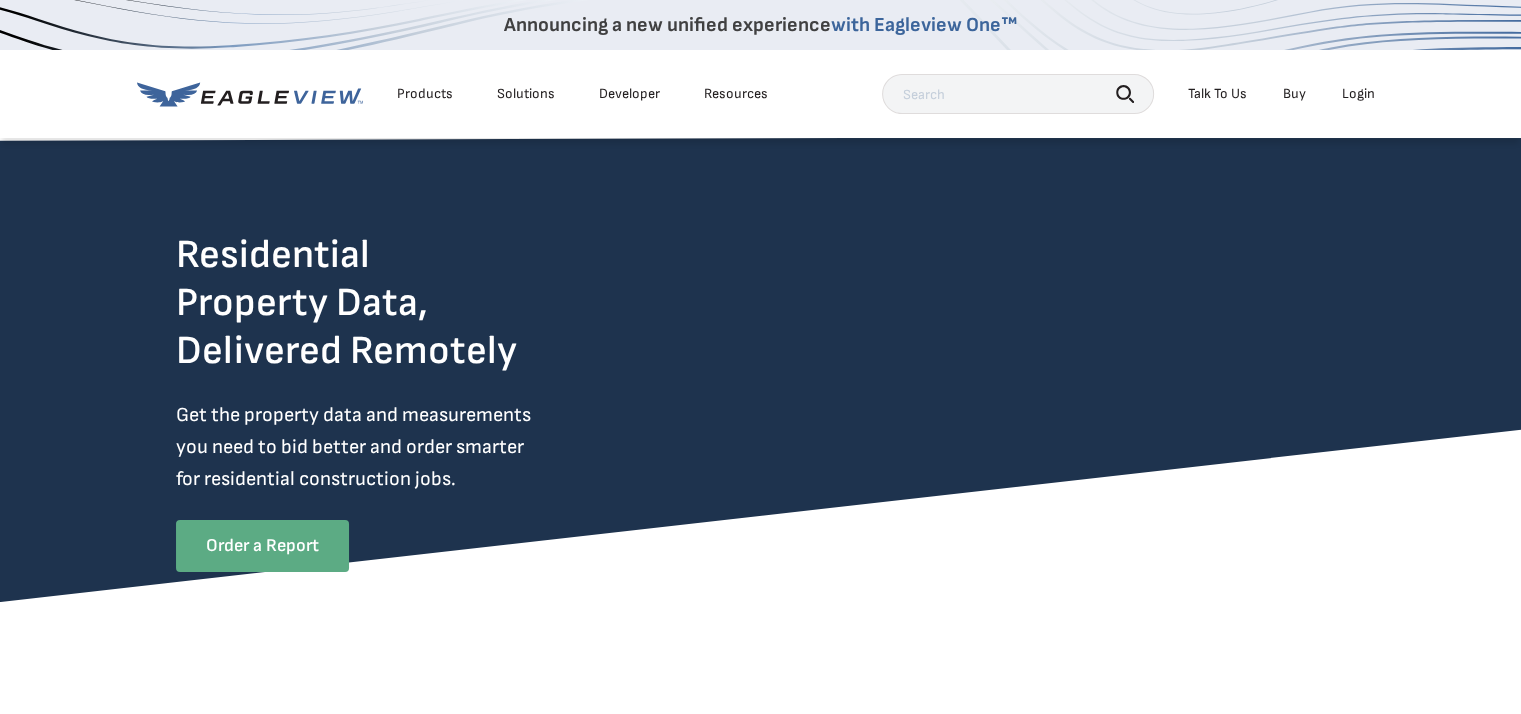 click on "Order a Report" at bounding box center [262, 546] 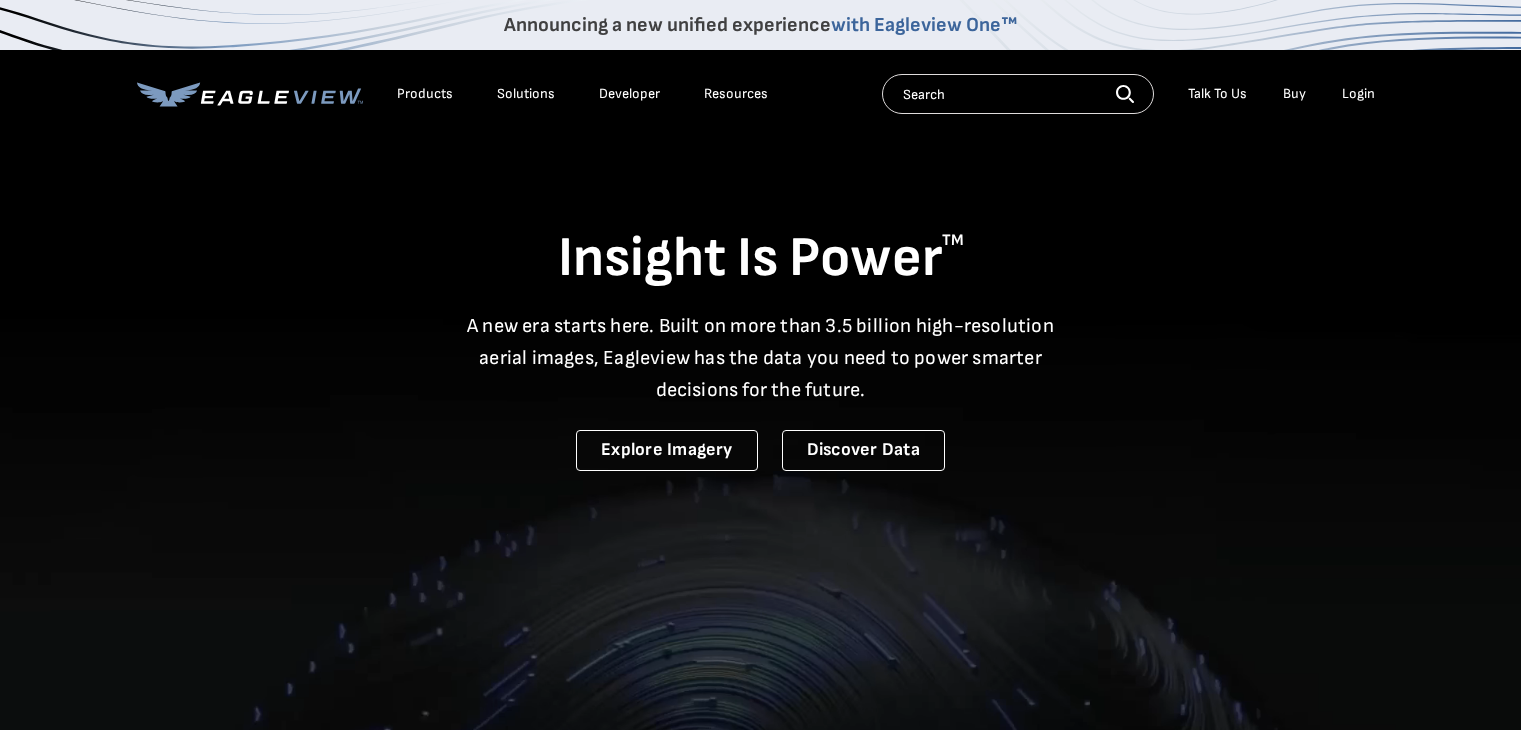 scroll, scrollTop: 0, scrollLeft: 0, axis: both 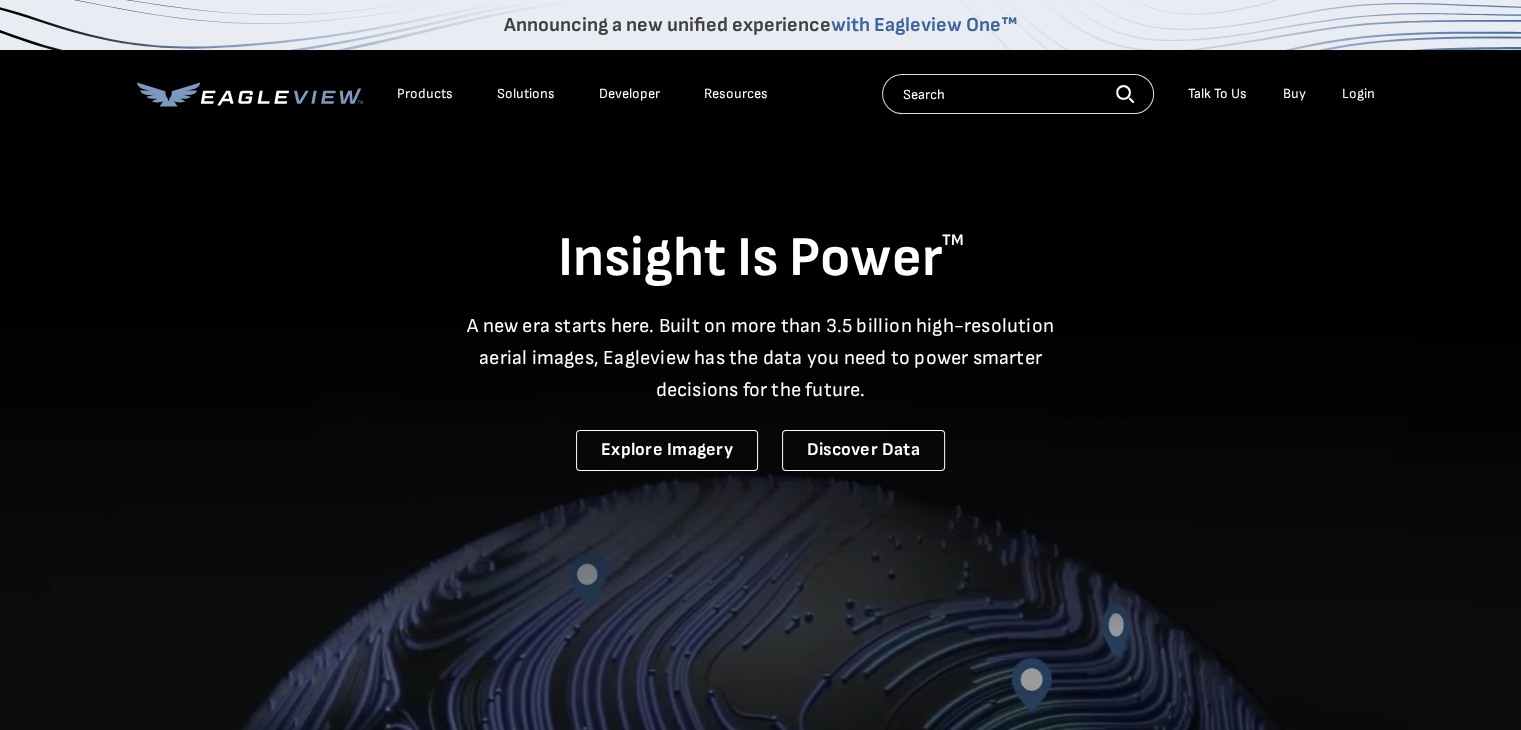 click on "Login" at bounding box center [1358, 94] 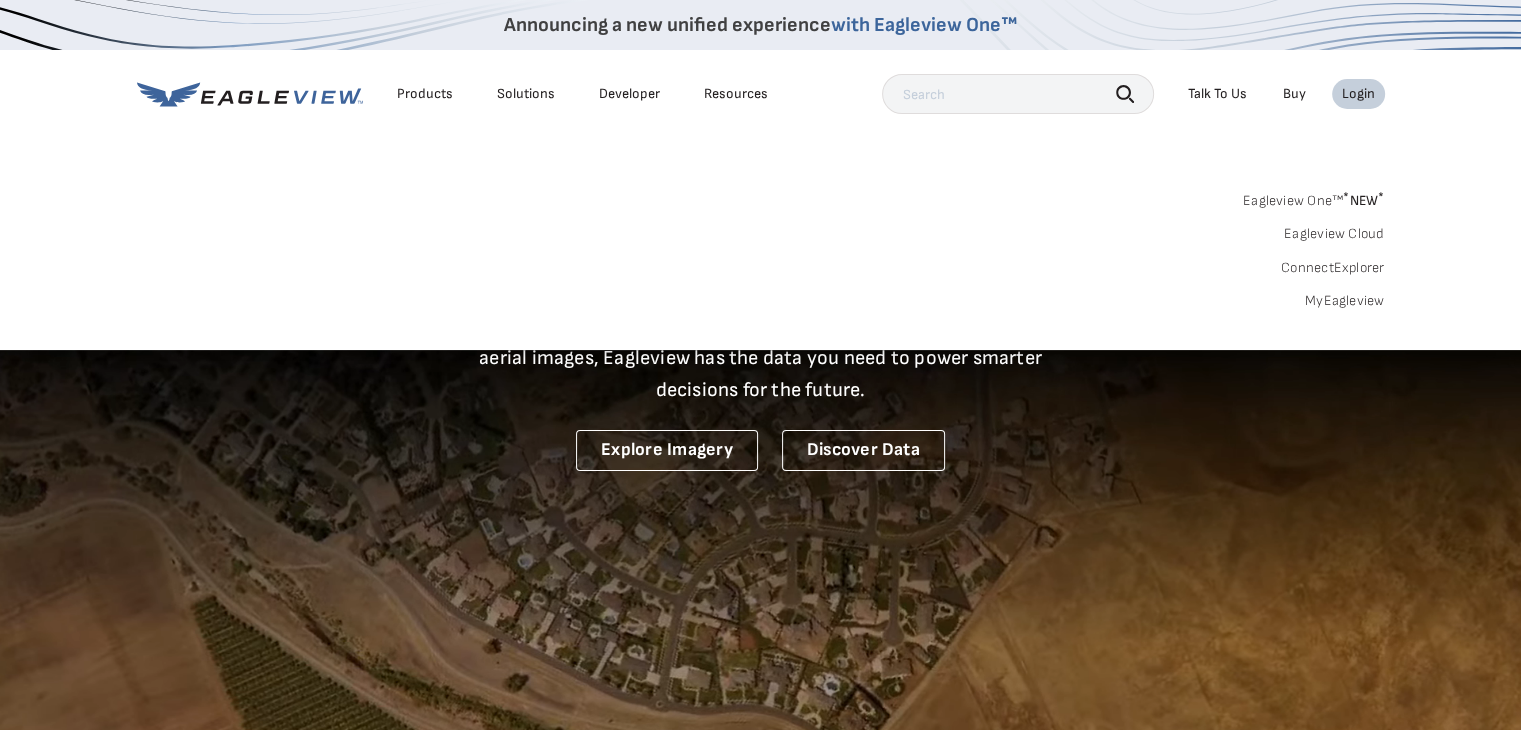 click on "Login" at bounding box center (1358, 94) 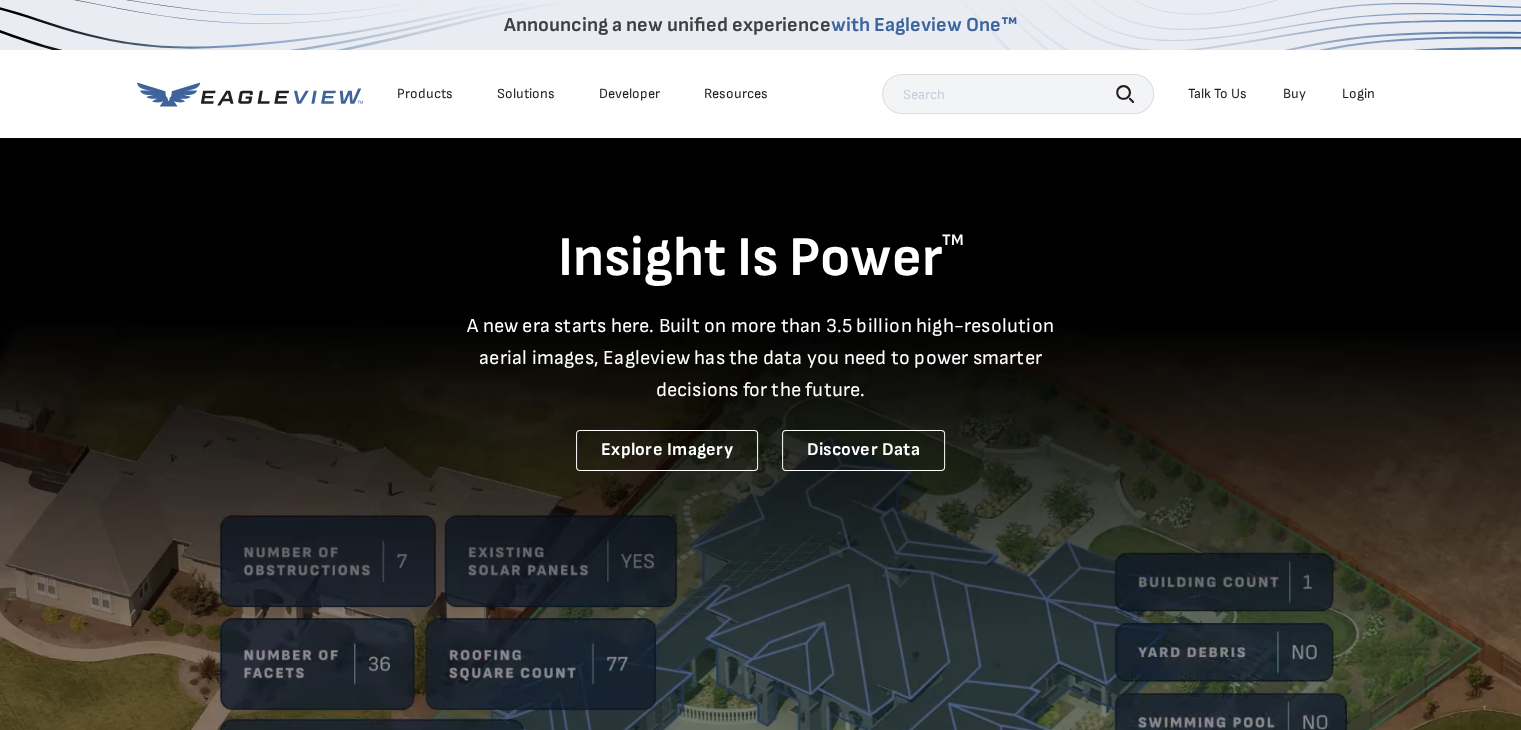 click on "Login" at bounding box center (1358, 94) 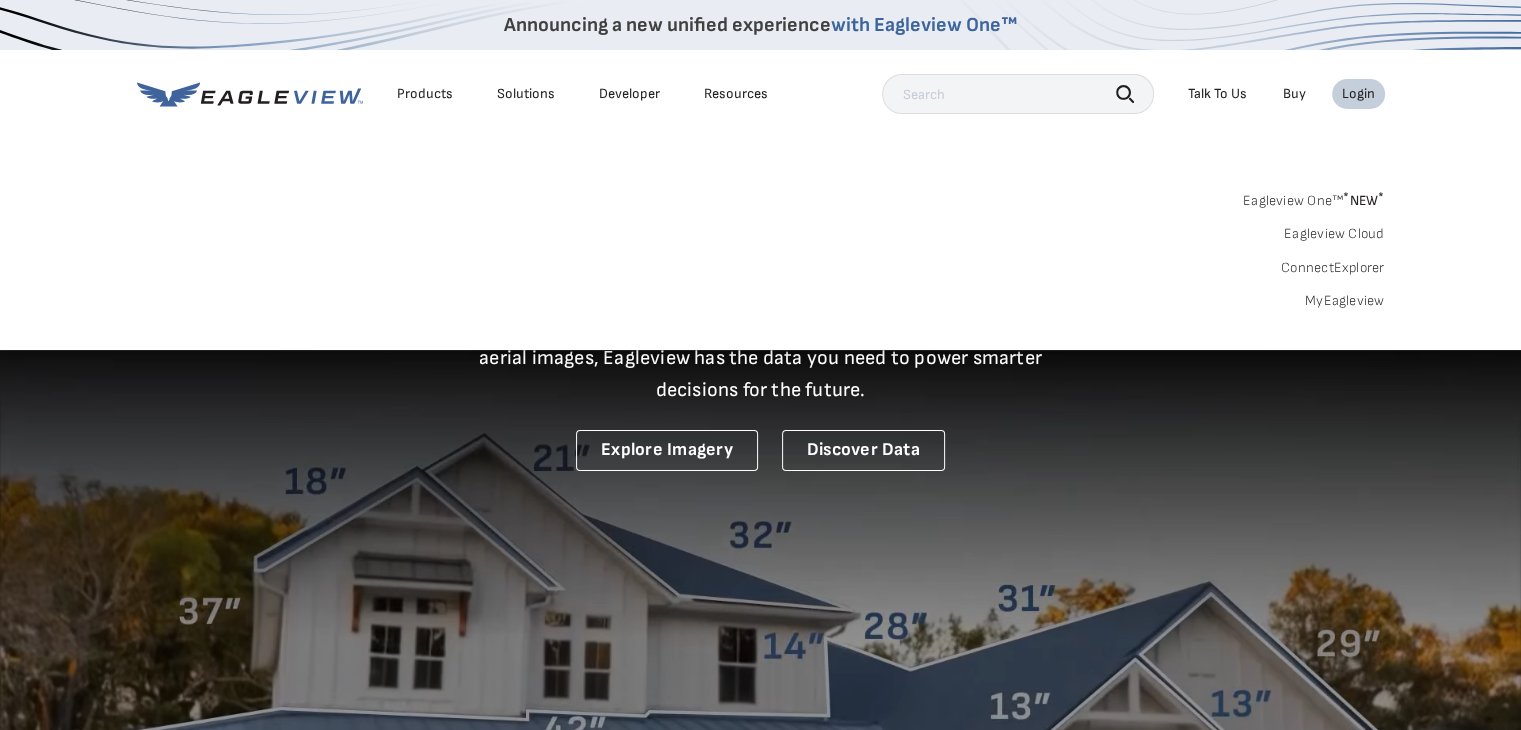 click on "MyEagleview" at bounding box center [1345, 301] 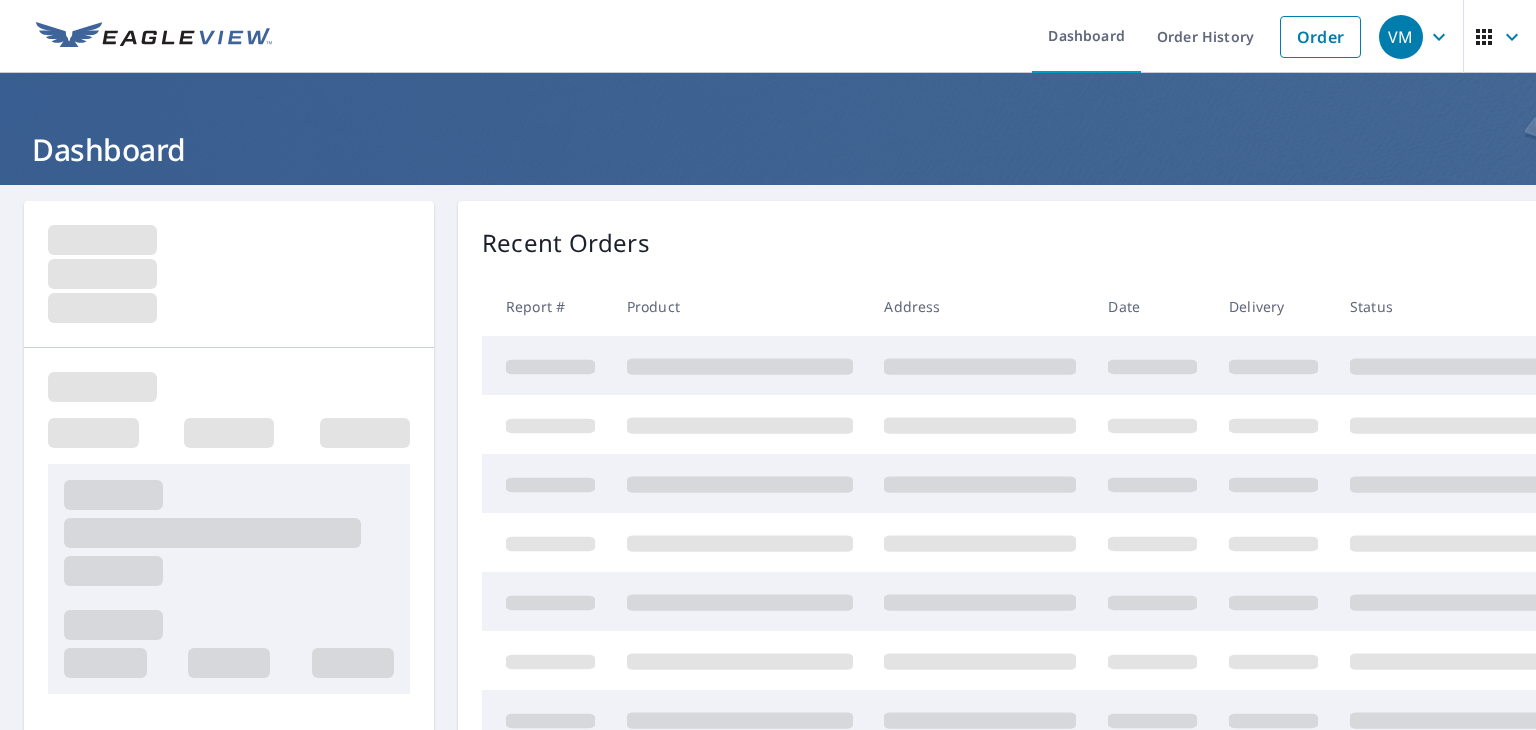 scroll, scrollTop: 0, scrollLeft: 0, axis: both 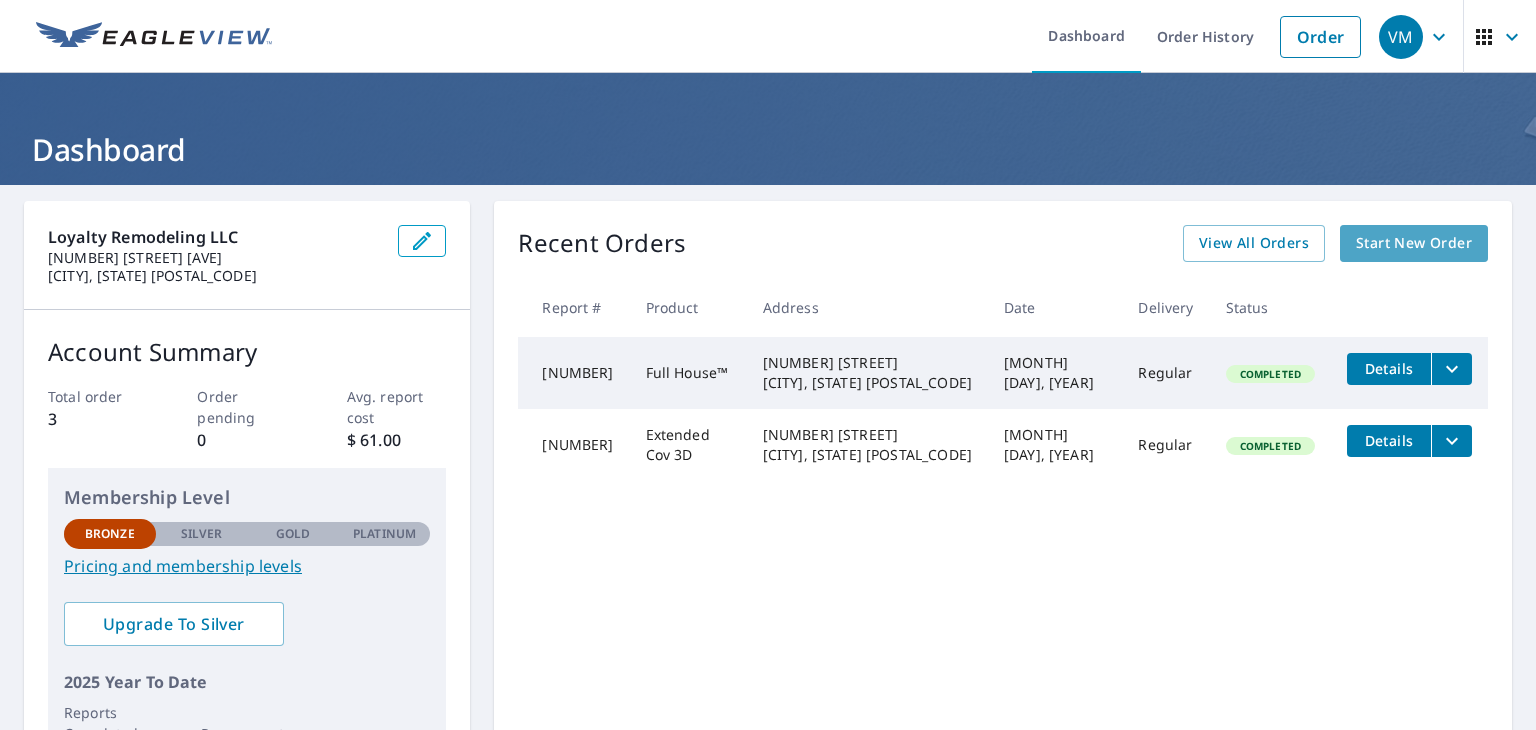 click on "Start New Order" at bounding box center [1414, 243] 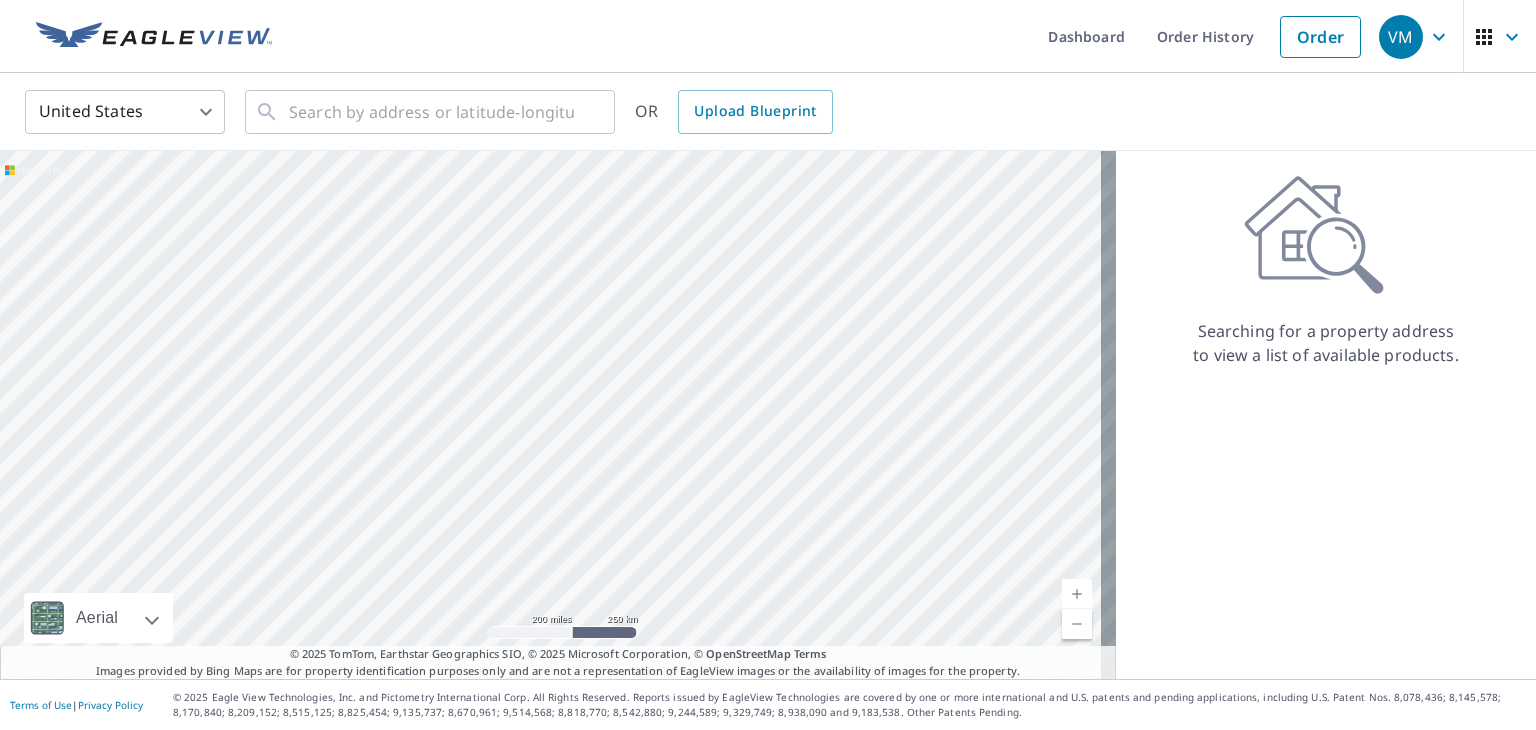 click 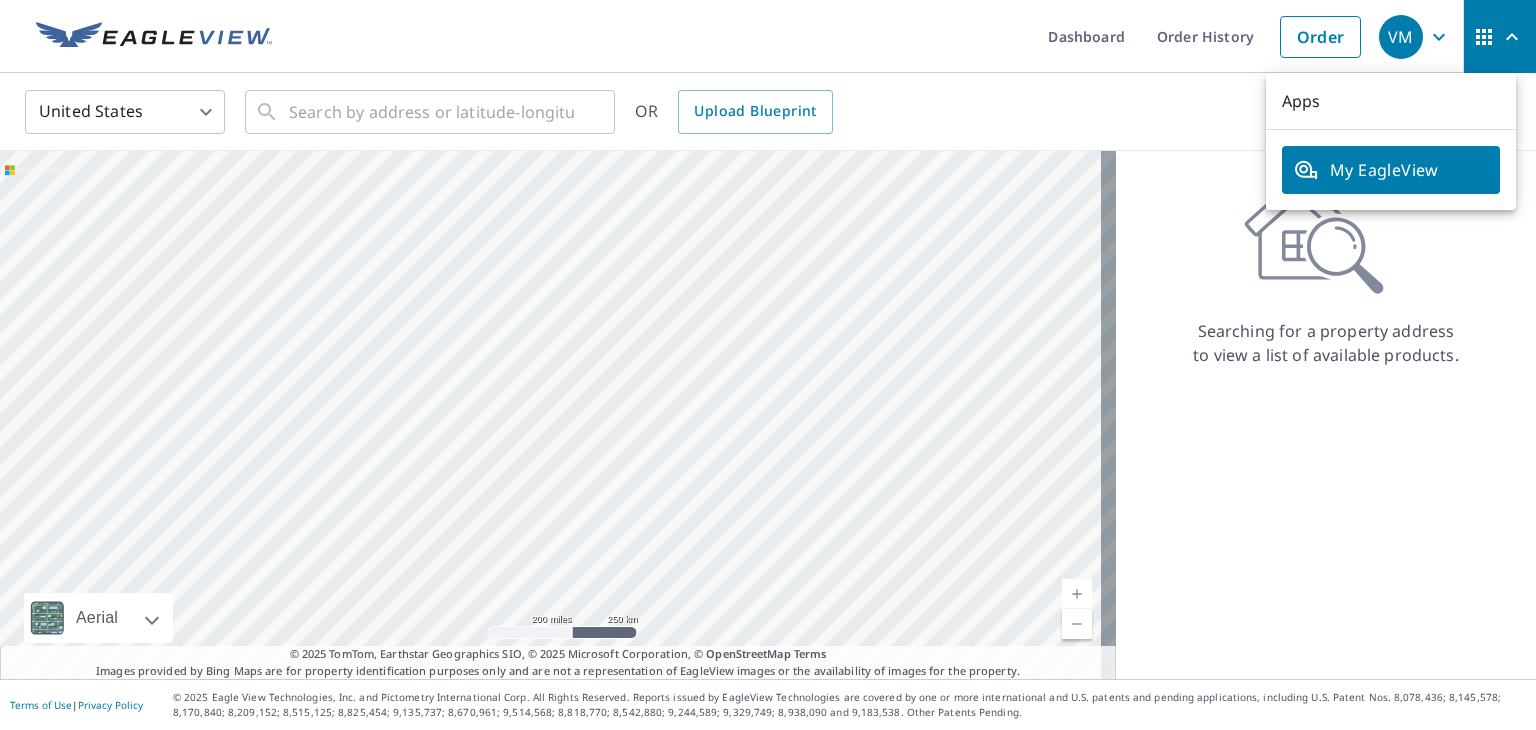 click 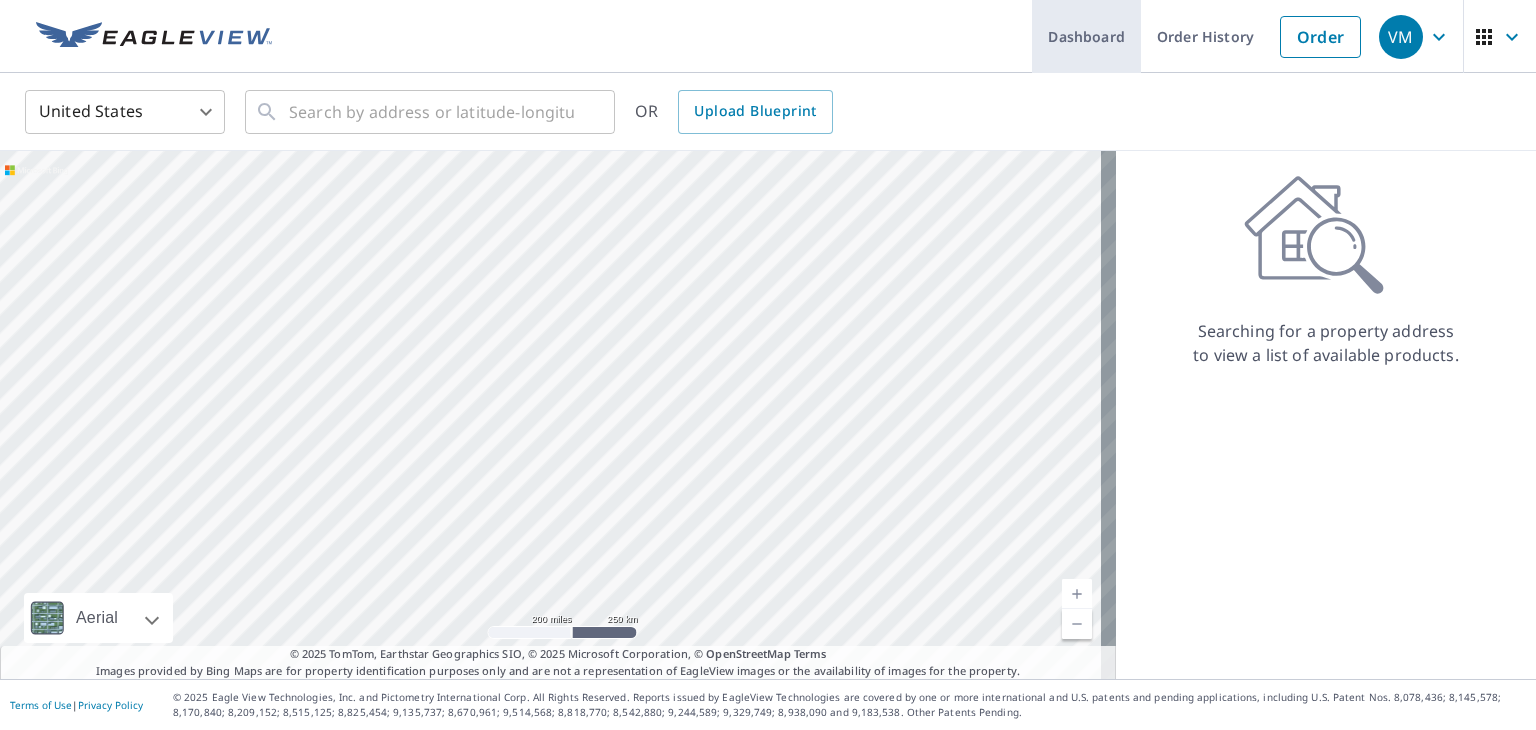 click on "Dashboard" at bounding box center (1086, 36) 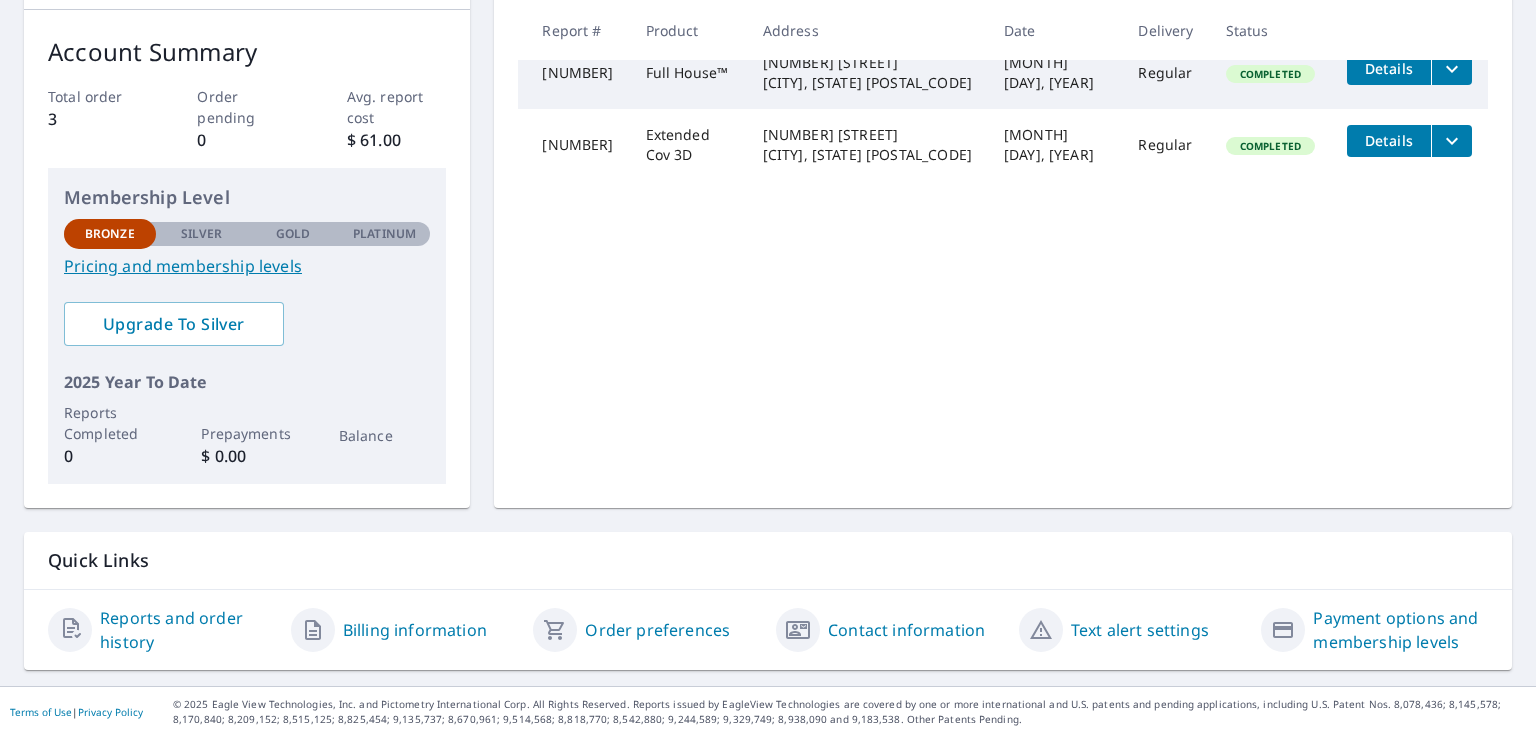 scroll, scrollTop: 306, scrollLeft: 0, axis: vertical 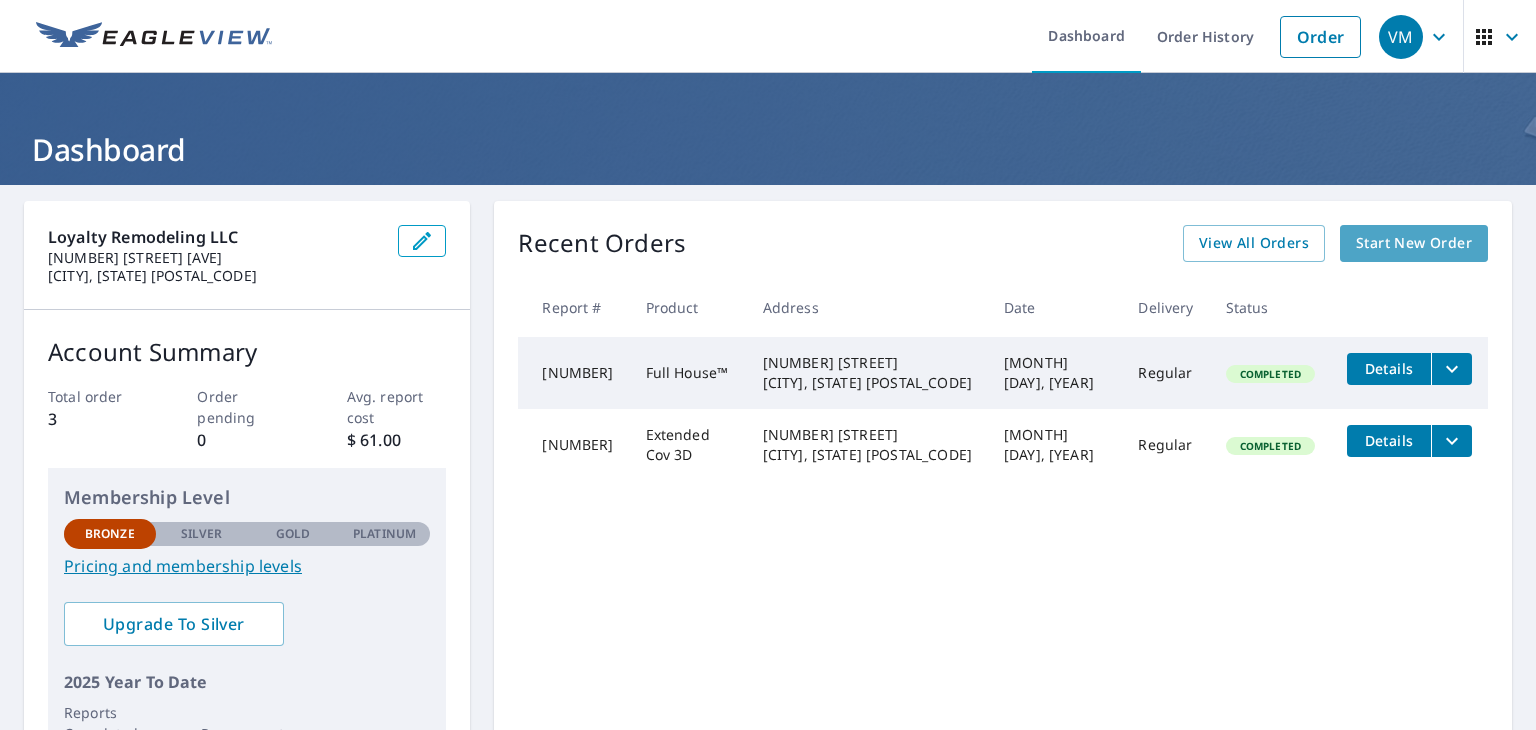 click on "Start New Order" at bounding box center [1414, 243] 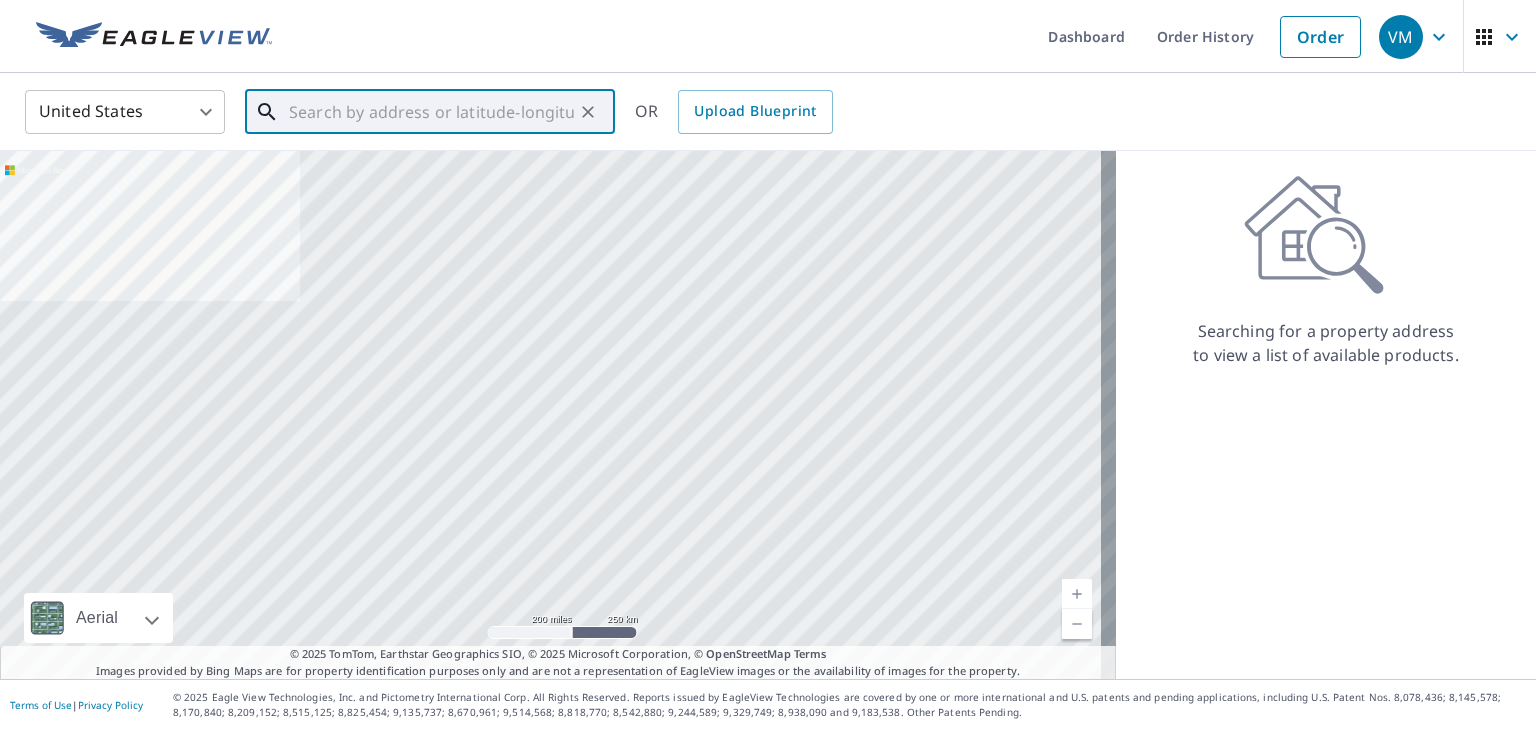 click at bounding box center [431, 112] 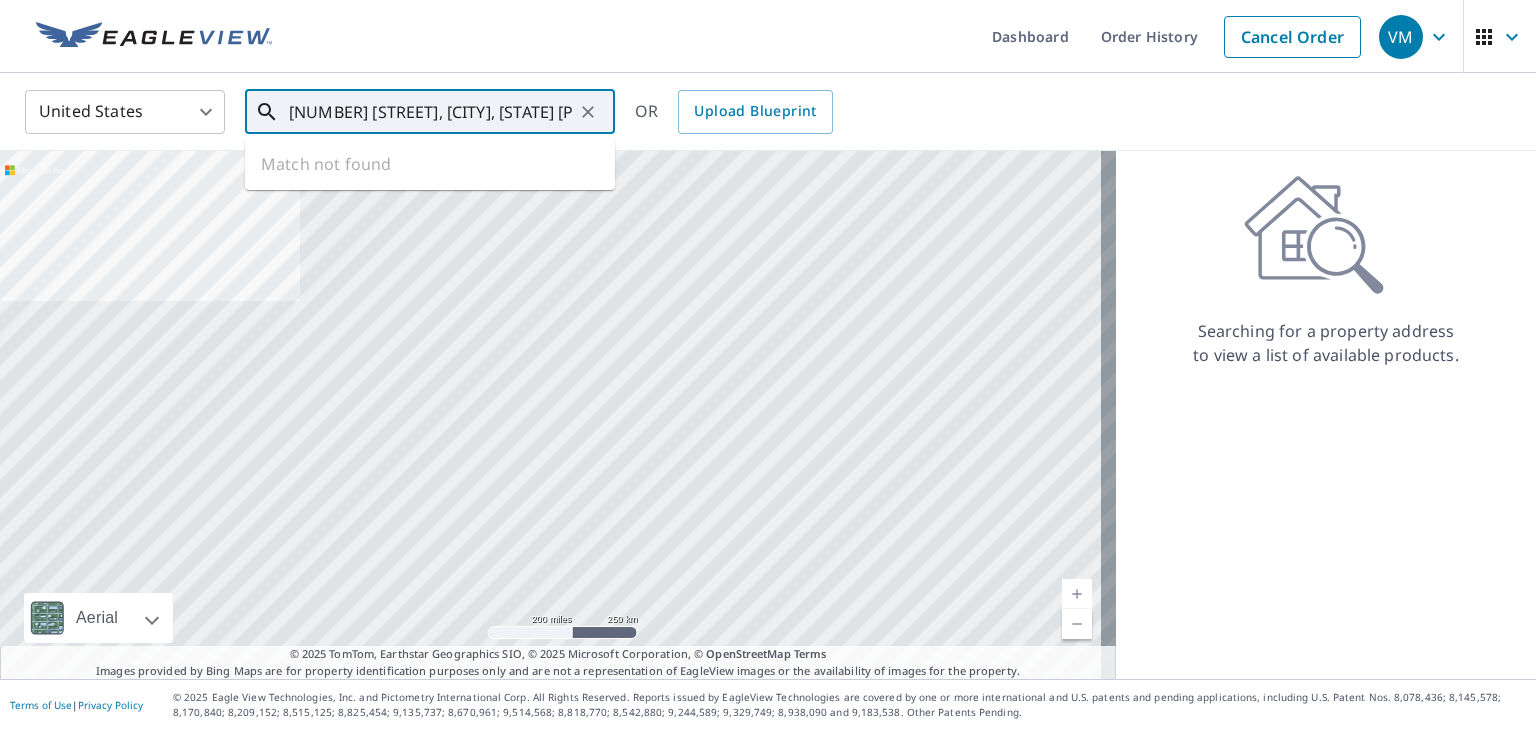 scroll, scrollTop: 0, scrollLeft: 111, axis: horizontal 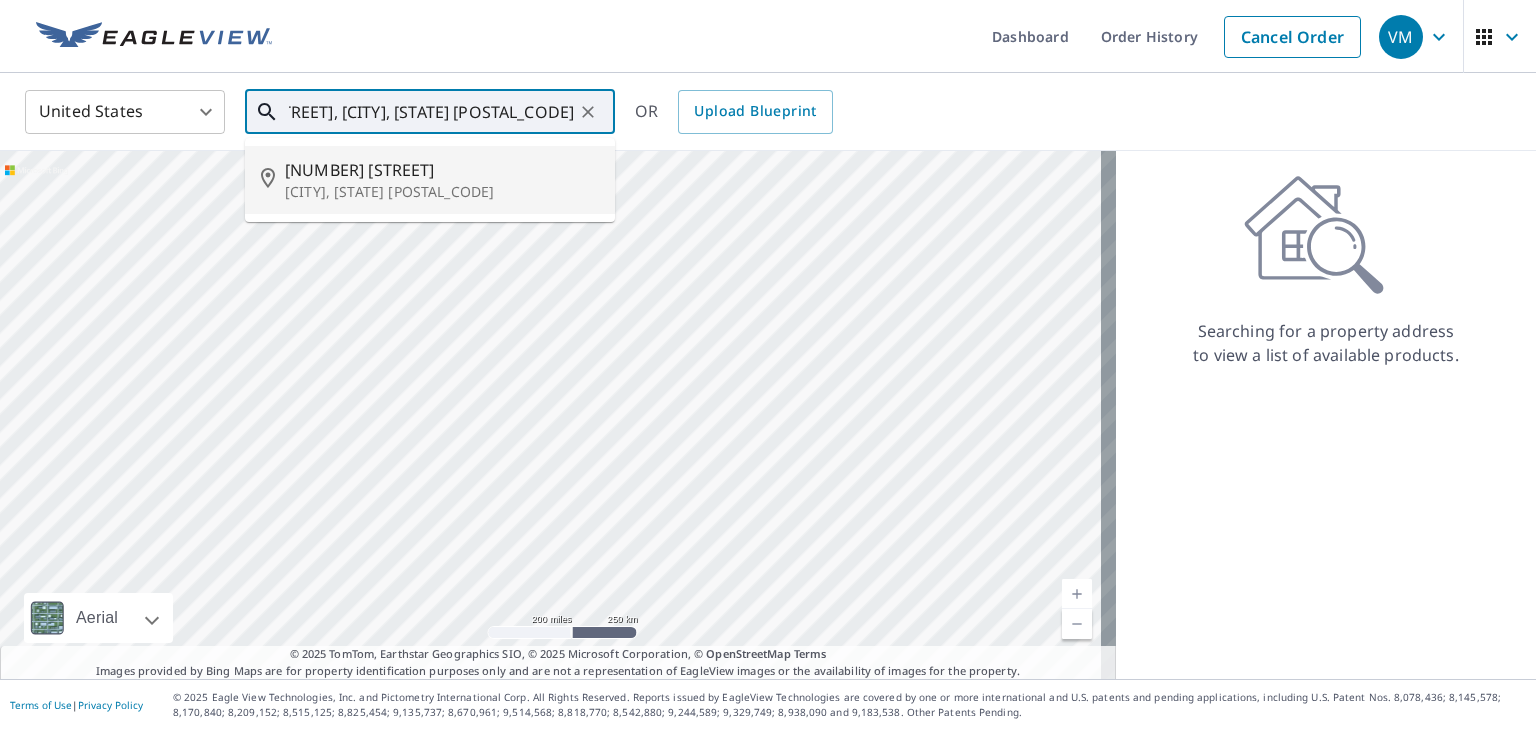 click on "16479 221st Ave NW" at bounding box center [442, 170] 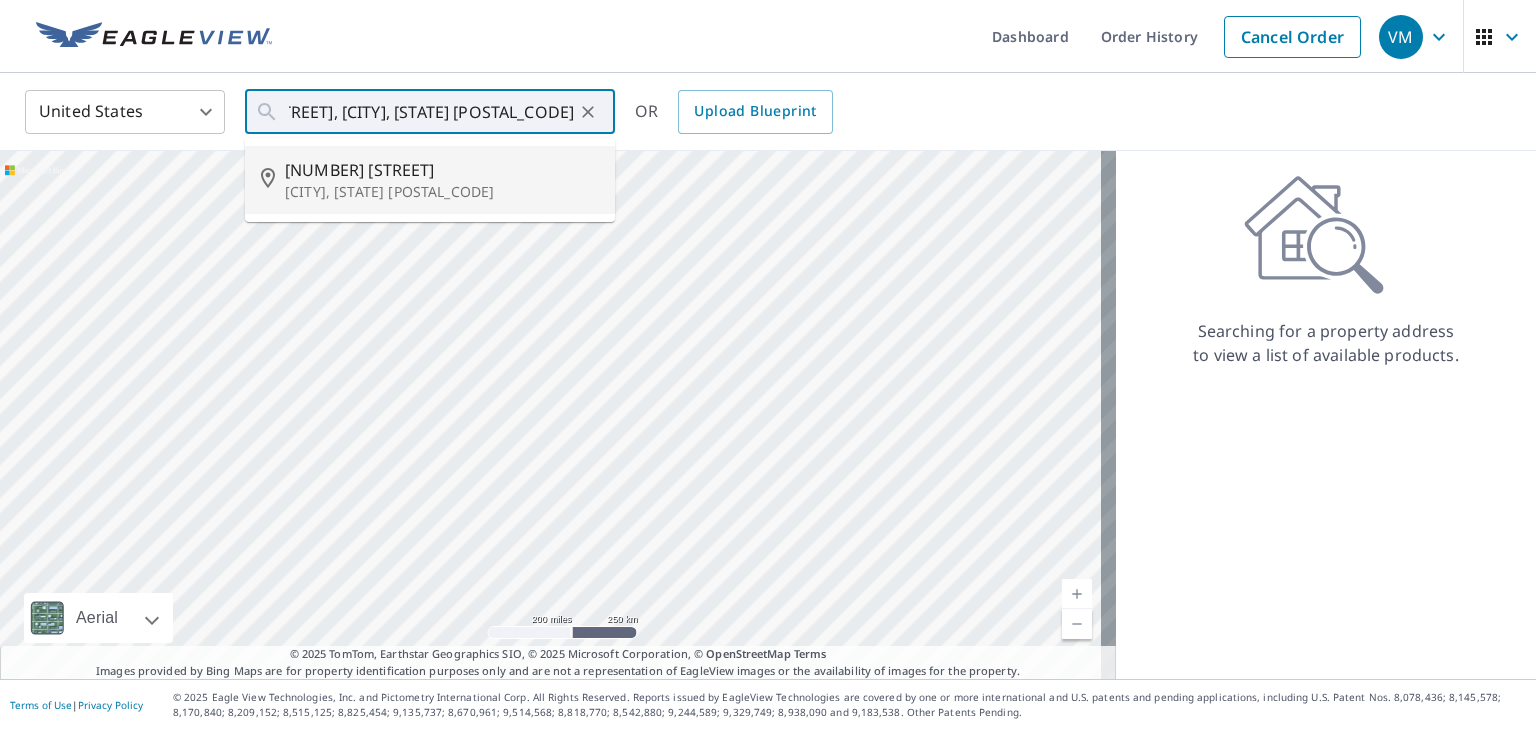 type on "16479 221st Ave NW Elk River, MN 55330" 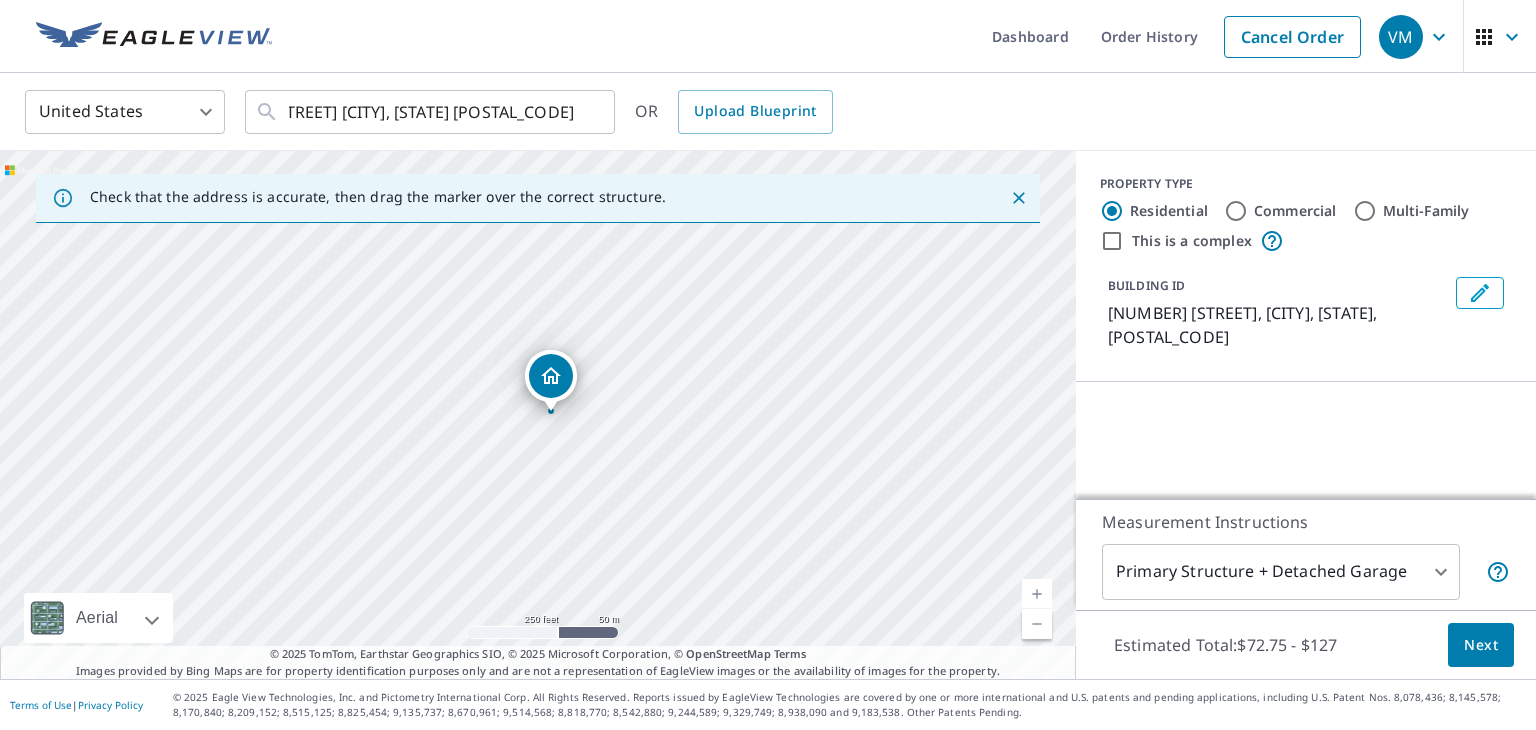 scroll, scrollTop: 0, scrollLeft: 0, axis: both 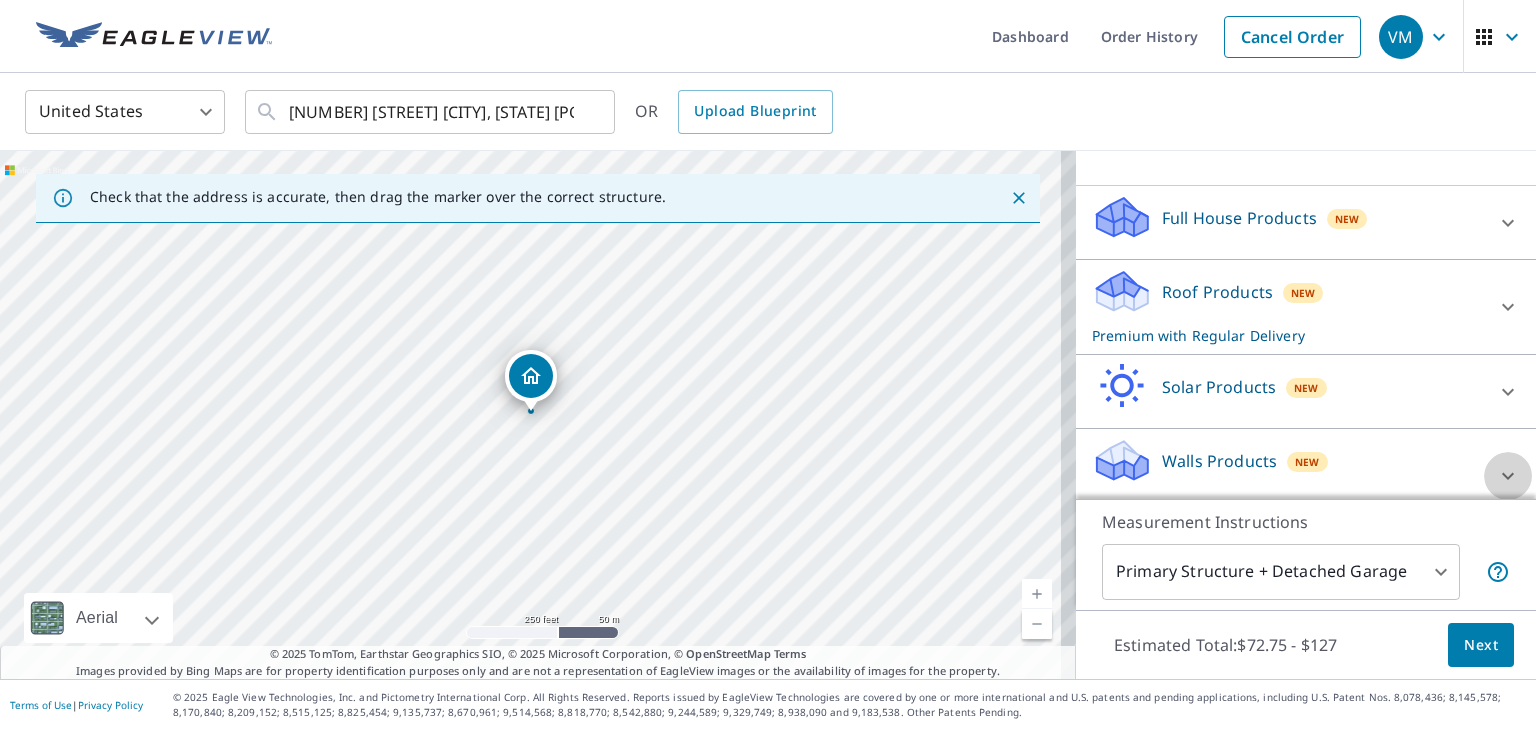 click 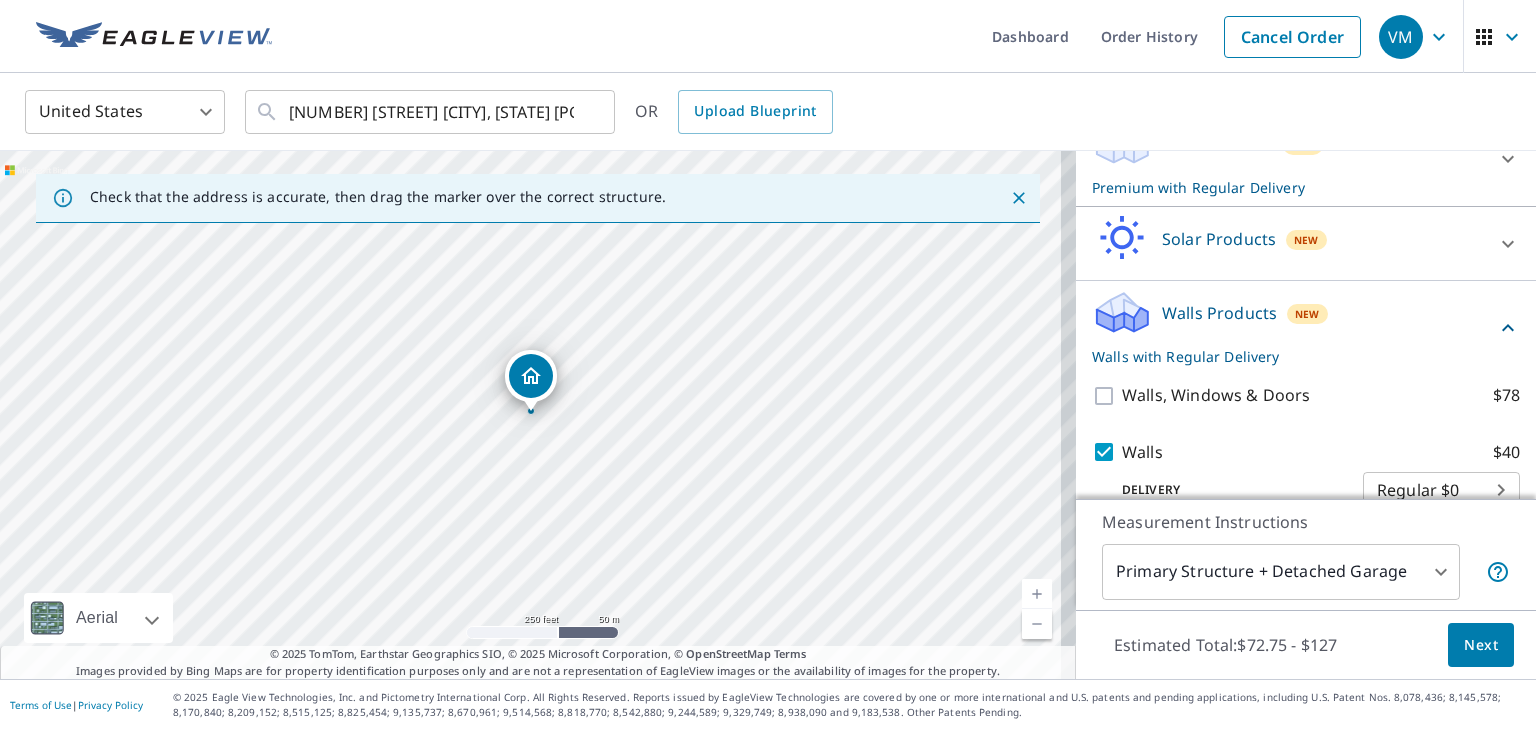 scroll, scrollTop: 352, scrollLeft: 0, axis: vertical 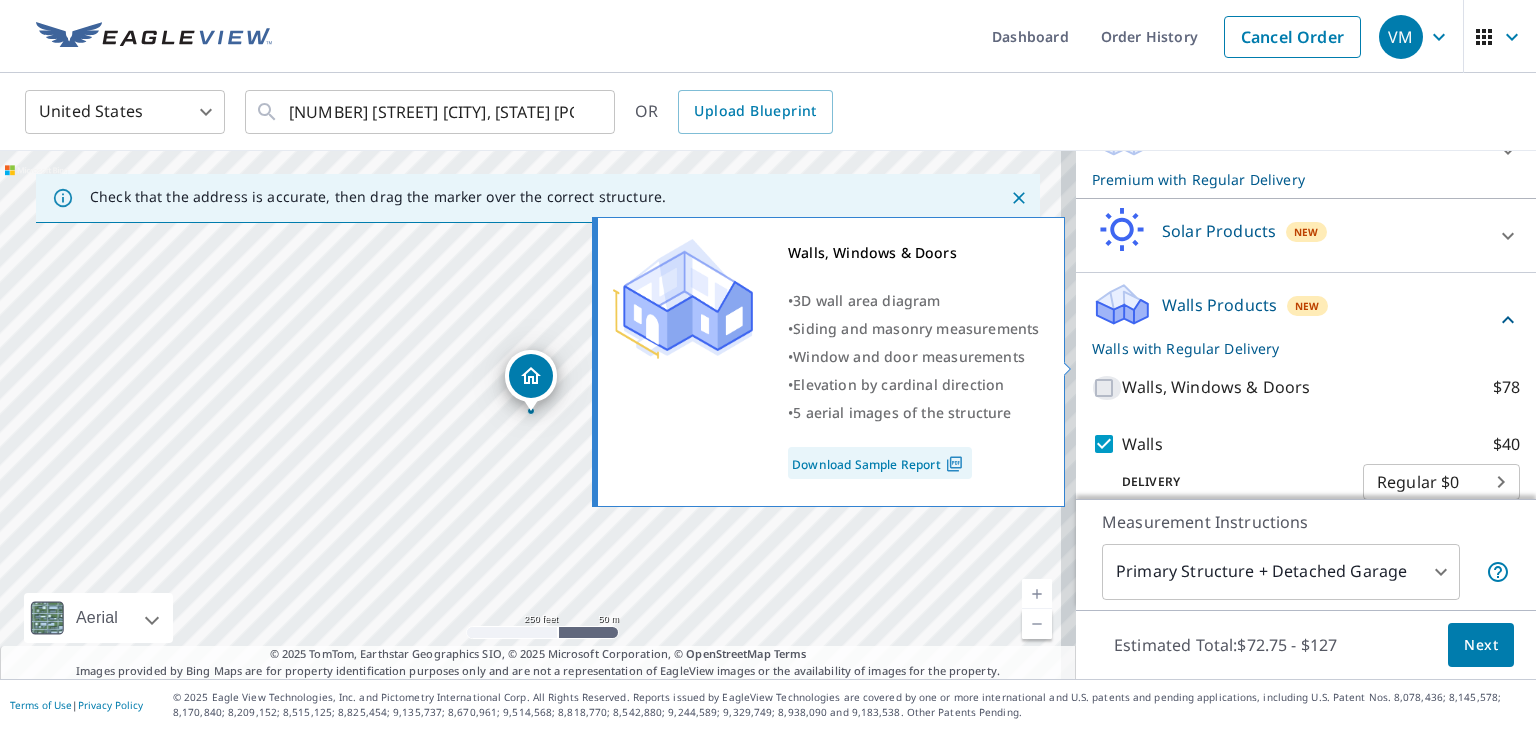 click on "Walls, Windows & Doors $78" at bounding box center [1107, 388] 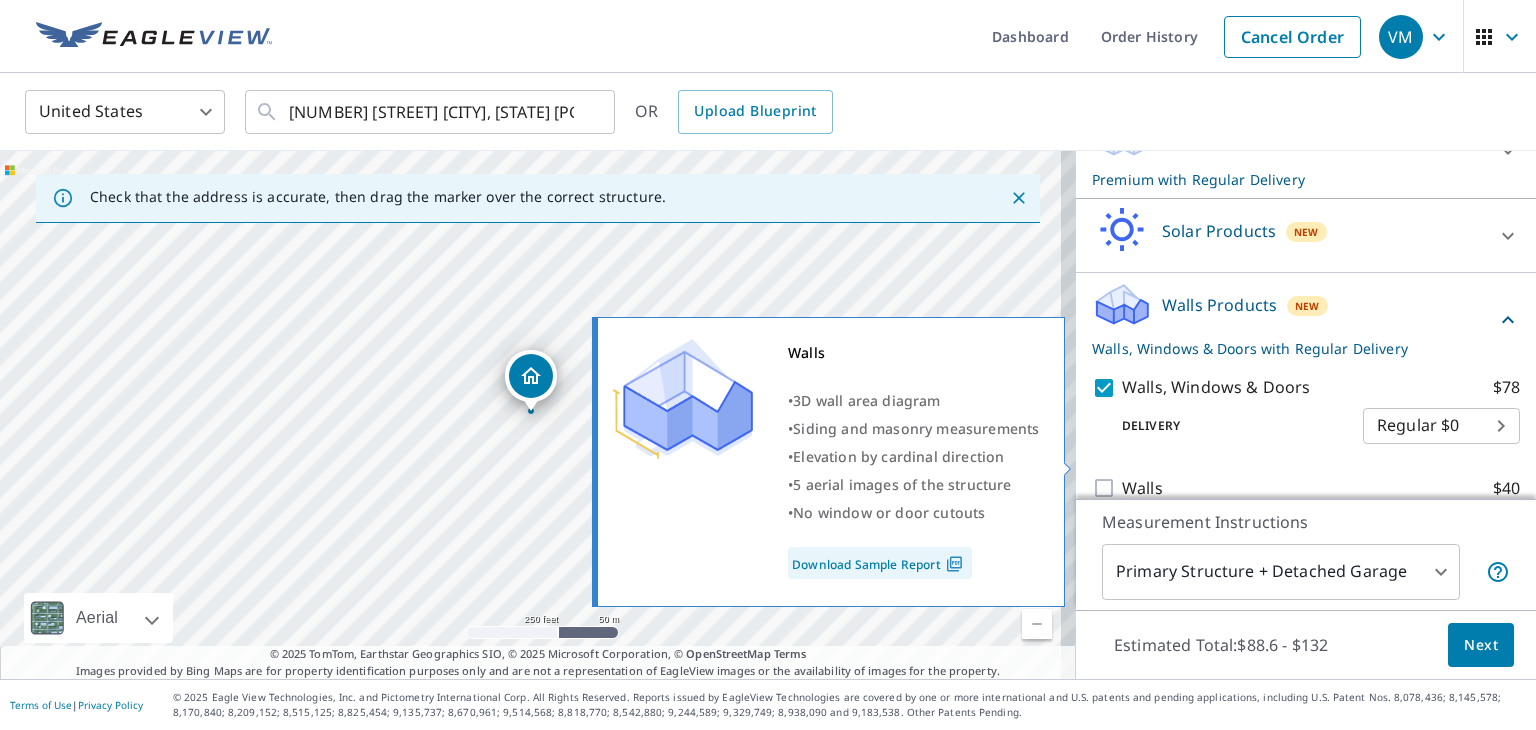 click on "Walls $40" at bounding box center [1107, 488] 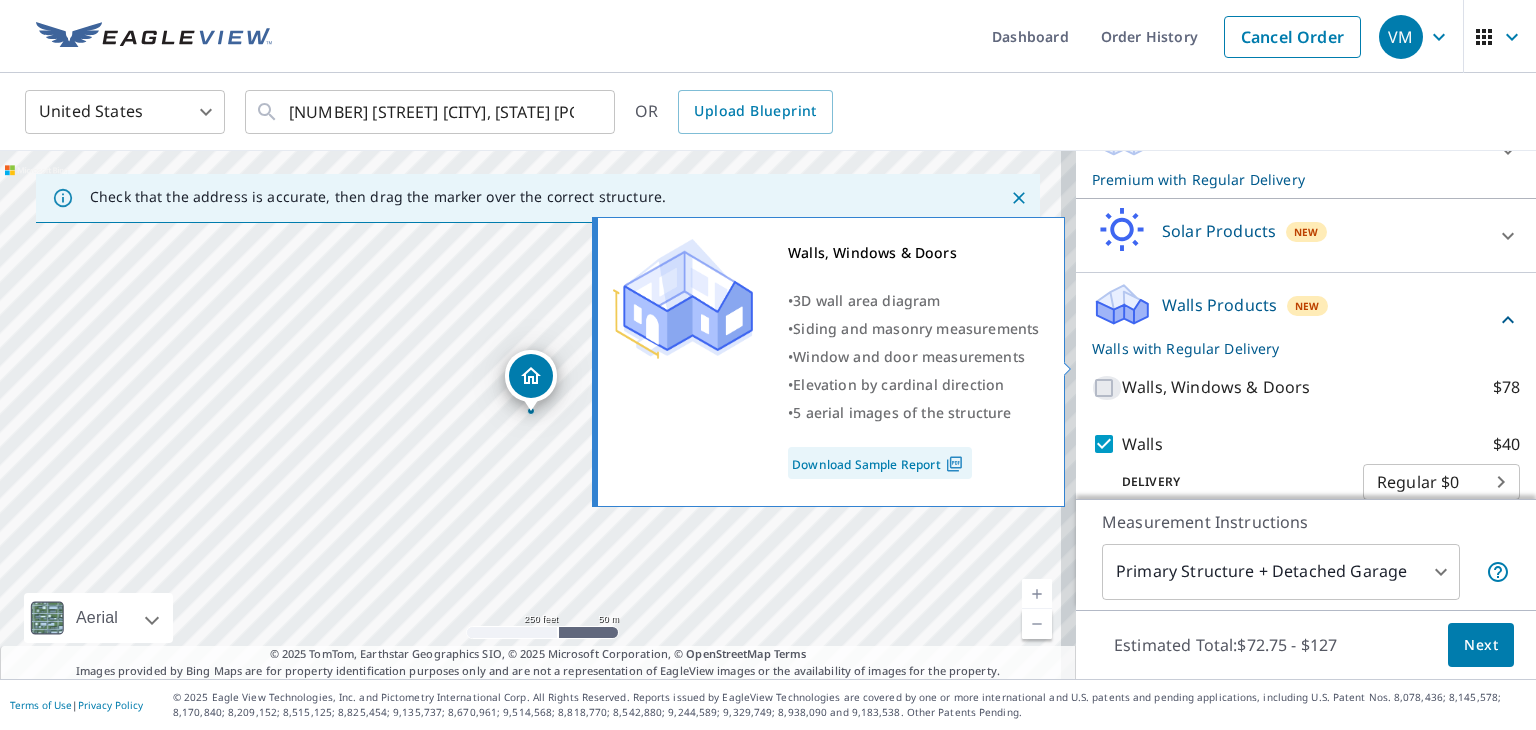 click on "Walls, Windows & Doors $78" at bounding box center (1107, 388) 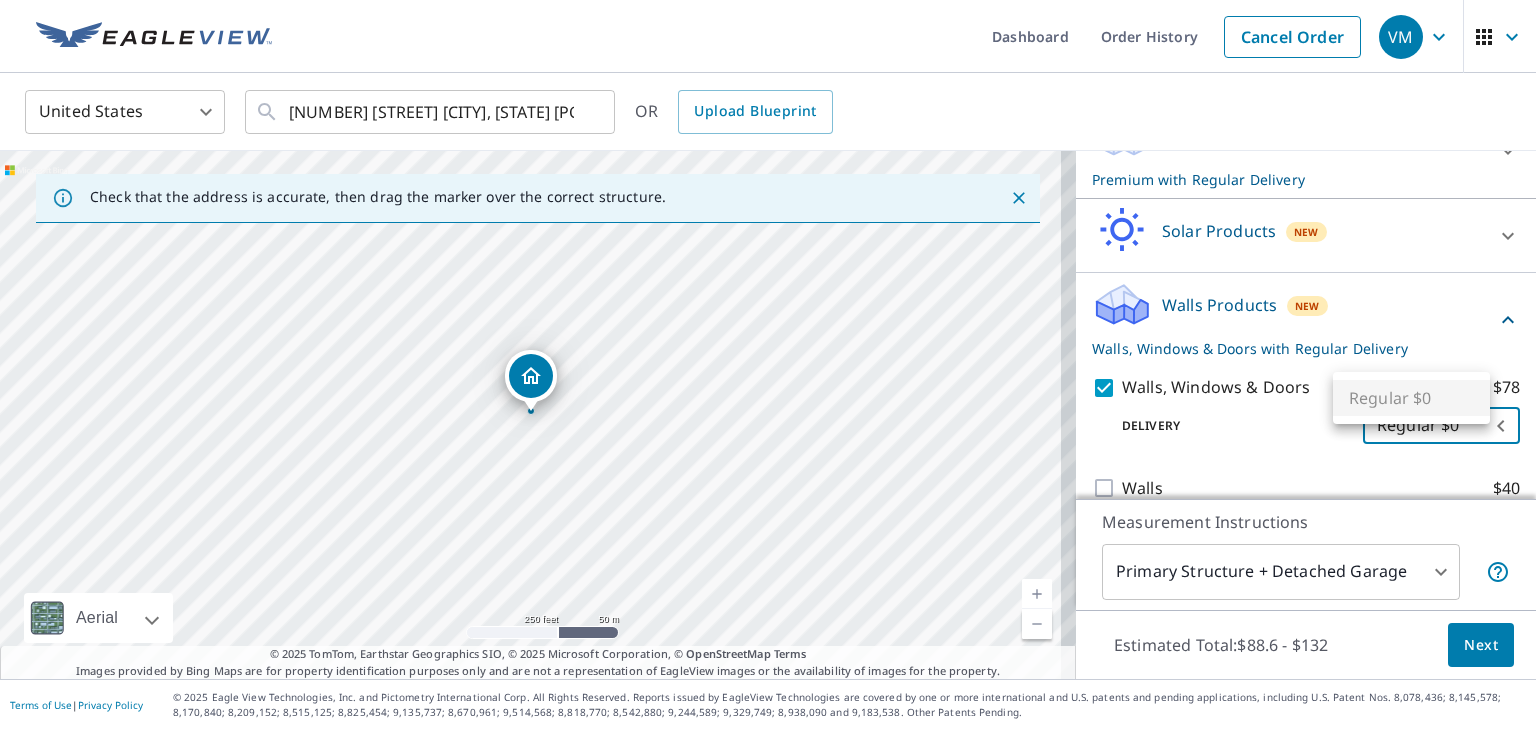 click on "VM VM
Dashboard Order History Cancel Order VM United States US ​ 16479 221st Ave NW Elk River, MN 55330 ​ OR Upload Blueprint Check that the address is accurate, then drag the marker over the correct structure. 16479 221st Ave NW Elk River, MN 55330 Aerial Road A standard road map Aerial A detailed look from above Labels Labels 250 feet 50 m © 2025 TomTom, © Vexcel Imaging, © 2025 Microsoft Corporation,  © OpenStreetMap Terms © 2025 TomTom, Earthstar Geographics SIO, © 2025 Microsoft Corporation, ©   OpenStreetMap   Terms Images provided by Bing Maps are for property identification purposes only and are not a representation of EagleView images or the availability of images for the property. PROPERTY TYPE Residential Commercial Multi-Family This is a complex BUILDING ID 16479 221st Ave NW, Elk River, MN, 55330 Full House Products New Full House™ $105 Roof Products New Premium with Regular Delivery Premium $32.75 - $87 Delivery Regular $0 8 ​ Gutter $13.75 Bid Perfect™ $18 Solar Products" at bounding box center [768, 365] 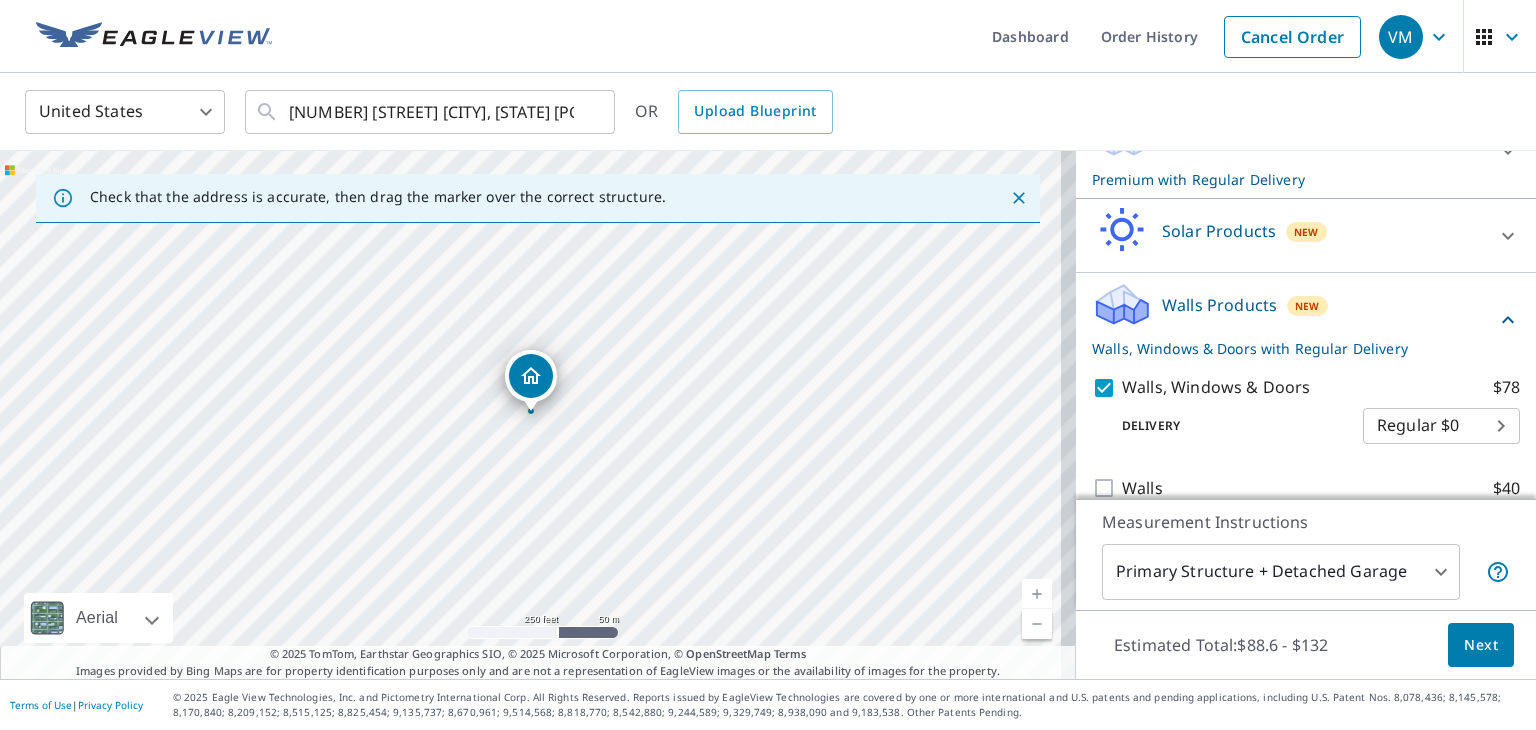 click at bounding box center [1037, 594] 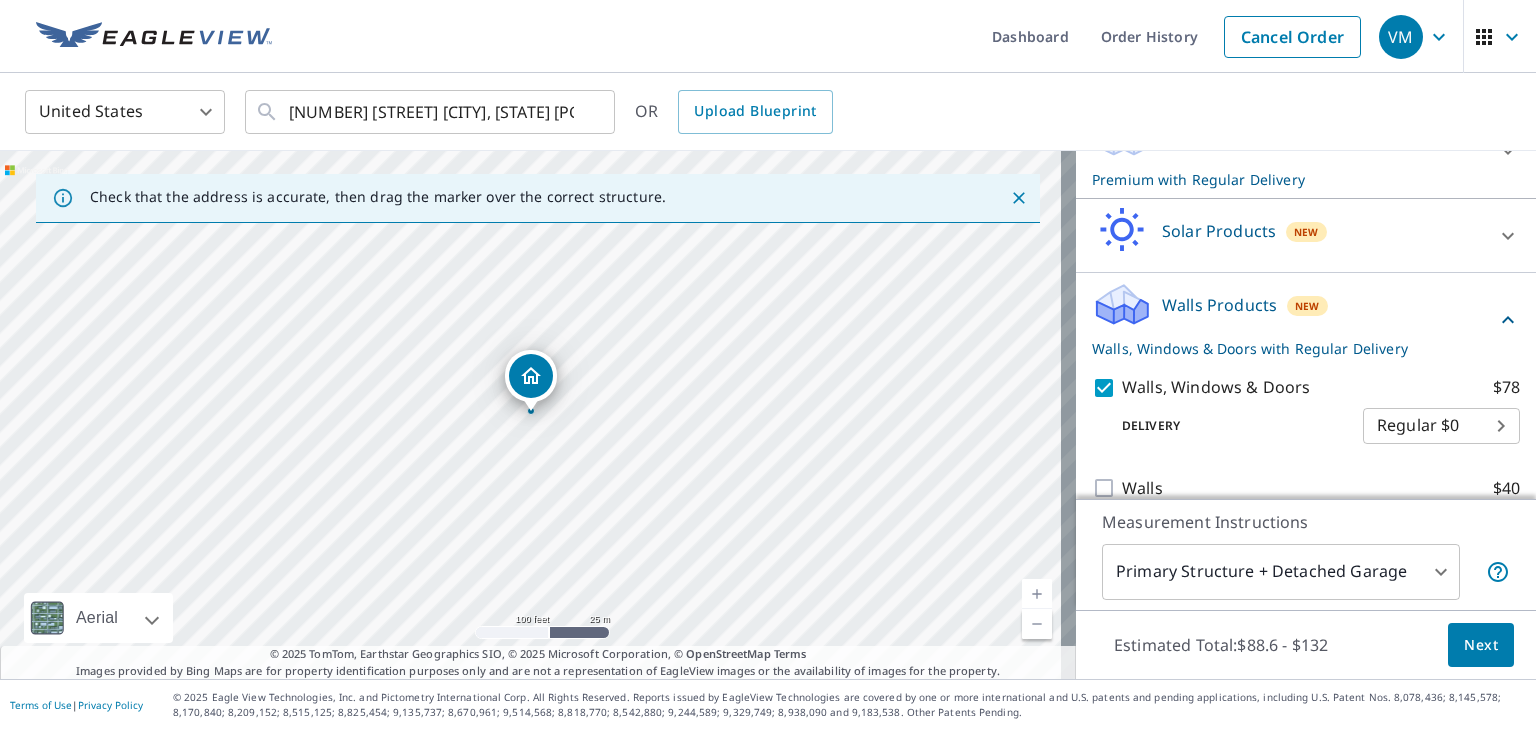 click at bounding box center [1037, 594] 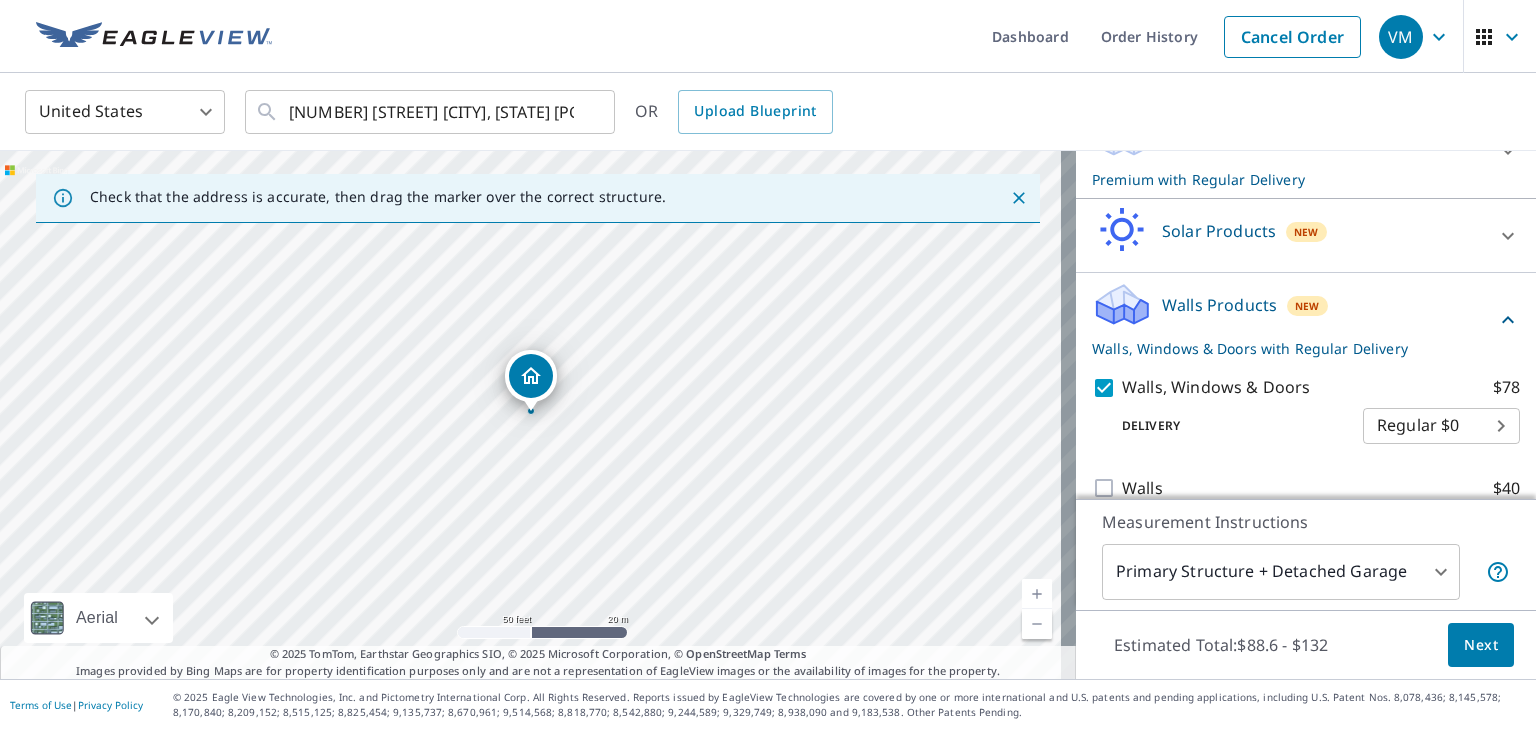 click at bounding box center [1037, 594] 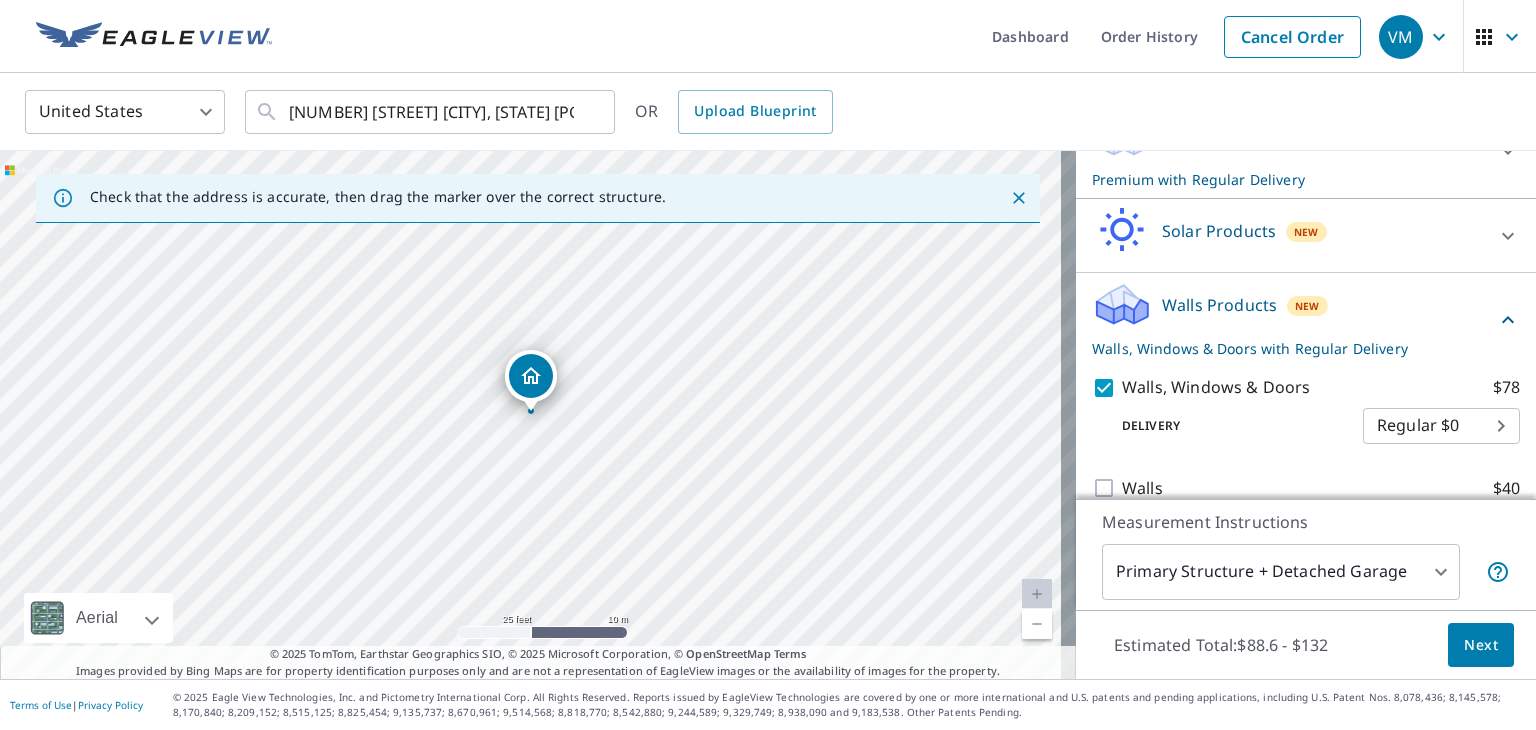 click 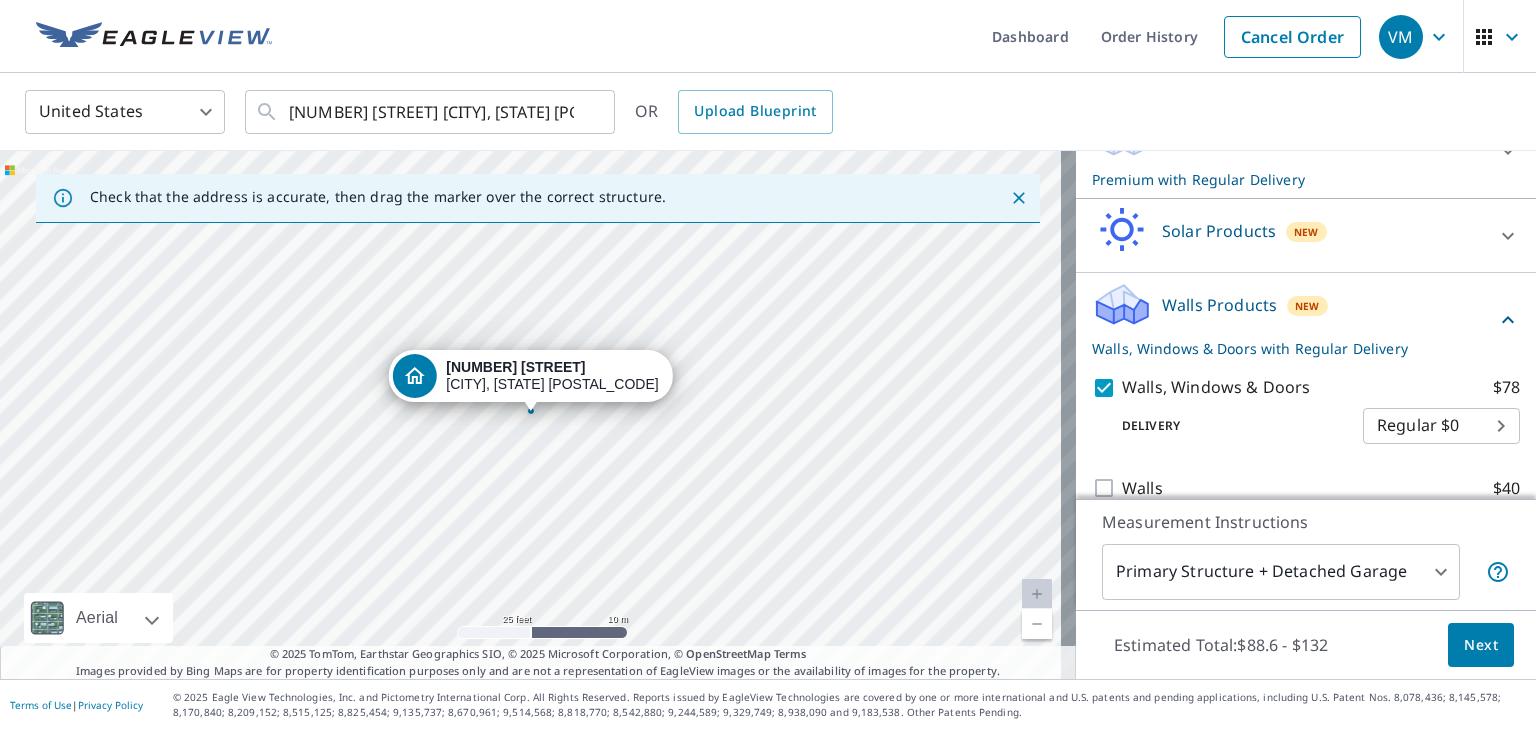 click on "16479 221st Ave NW Elk River, MN 55330" at bounding box center (552, 376) 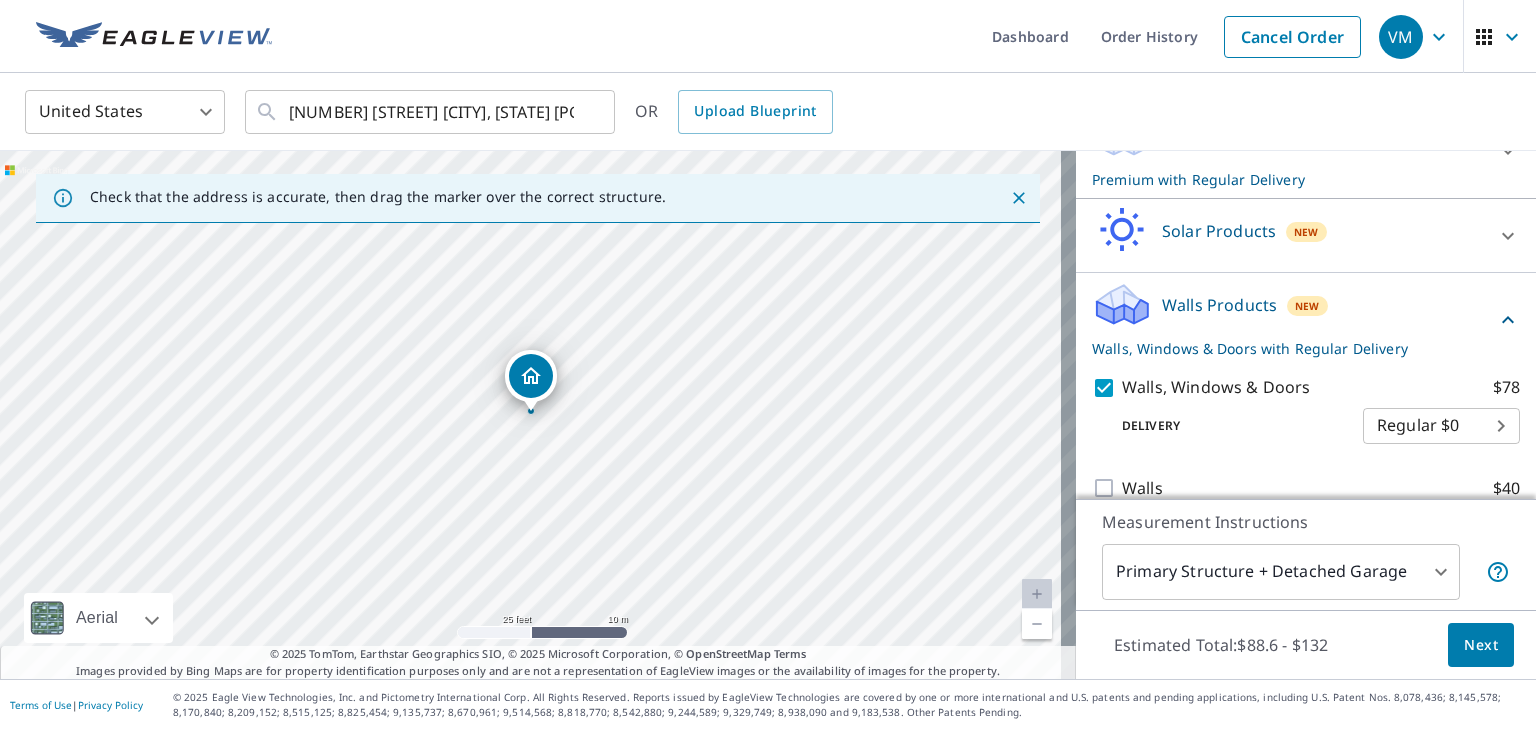 click on "16479 221st Ave NW Elk River, MN 55330" at bounding box center [538, 415] 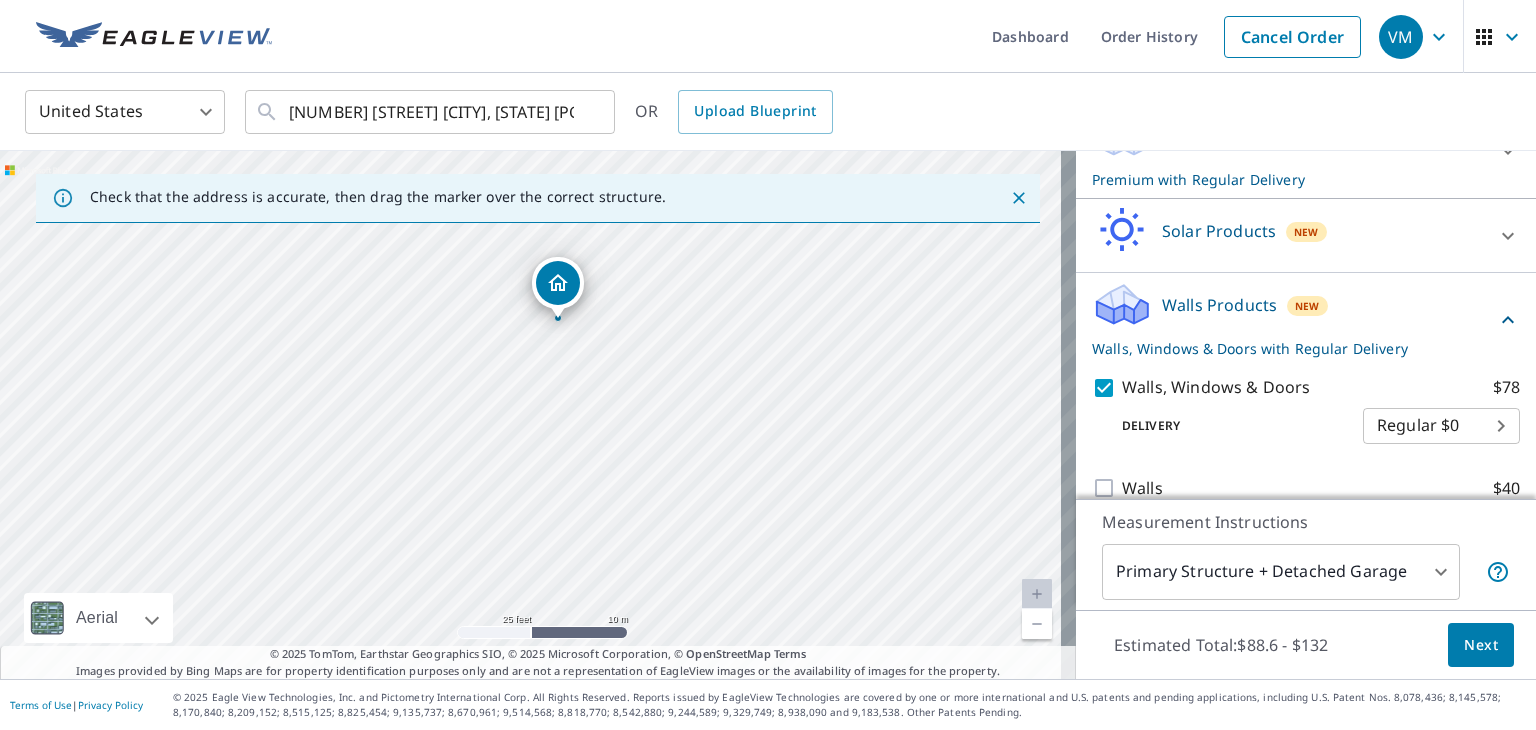 drag, startPoint x: 435, startPoint y: 421, endPoint x: 459, endPoint y: 325, distance: 98.95454 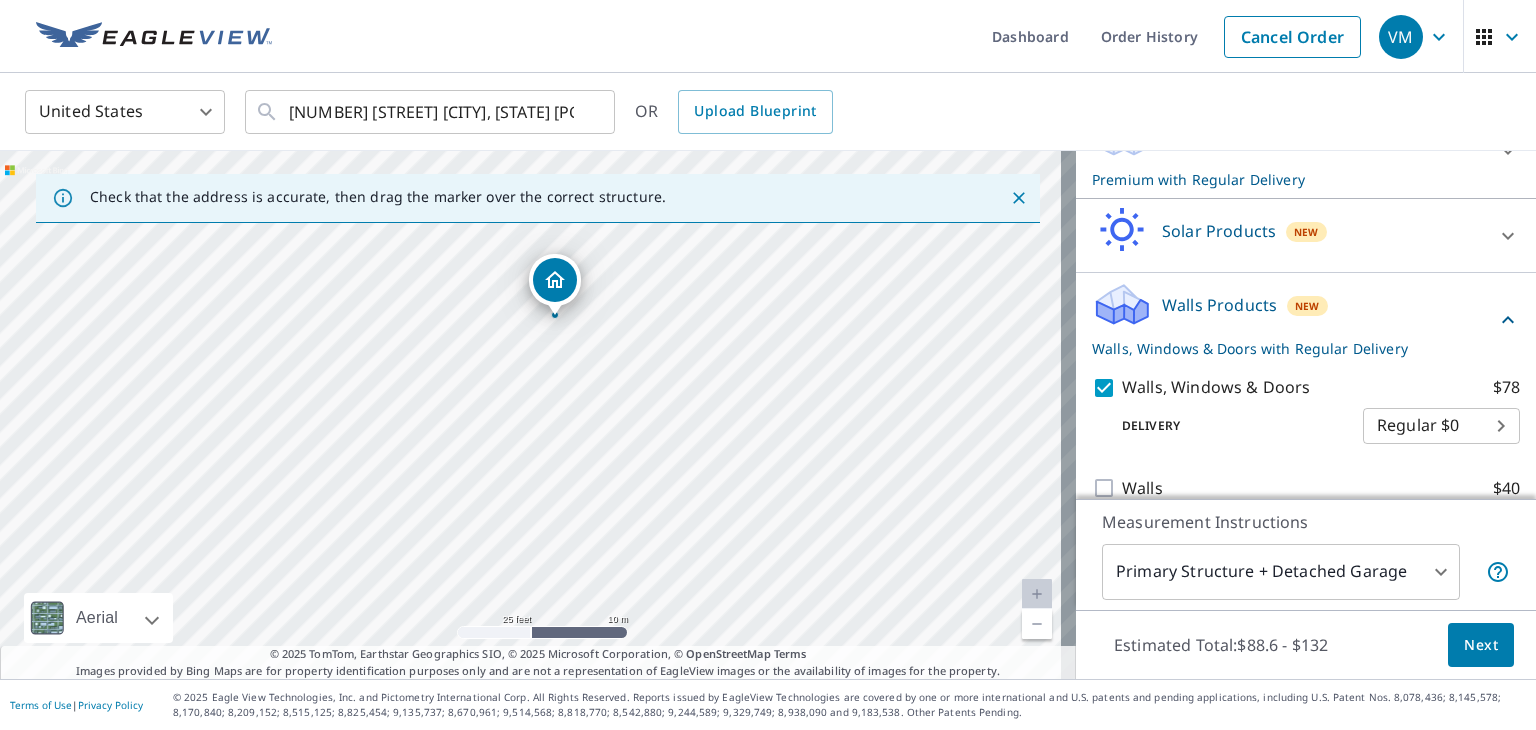 click on "VM VM
Dashboard Order History Cancel Order VM United States US ​ 16479 221st Ave NW Elk River, MN 55330 ​ OR Upload Blueprint Check that the address is accurate, then drag the marker over the correct structure. 16479 221st Ave NW Elk River, MN 55330 Aerial Road A standard road map Aerial A detailed look from above Labels Labels 25 feet 10 m © 2025 TomTom, © Vexcel Imaging, © 2025 Microsoft Corporation,  © OpenStreetMap Terms © 2025 TomTom, Earthstar Geographics SIO, © 2025 Microsoft Corporation, ©   OpenStreetMap   Terms Images provided by Bing Maps are for property identification purposes only and are not a representation of EagleView images or the availability of images for the property. PROPERTY TYPE Residential Commercial Multi-Family This is a complex BUILDING ID 16479 221st Ave NW, Elk River, MN, 55330 Full House Products New Full House™ $105 Roof Products New Premium with Regular Delivery Premium $32.75 - $87 Delivery Regular $0 8 ​ Gutter $13.75 Bid Perfect™ $18 Solar Products 8" at bounding box center [768, 365] 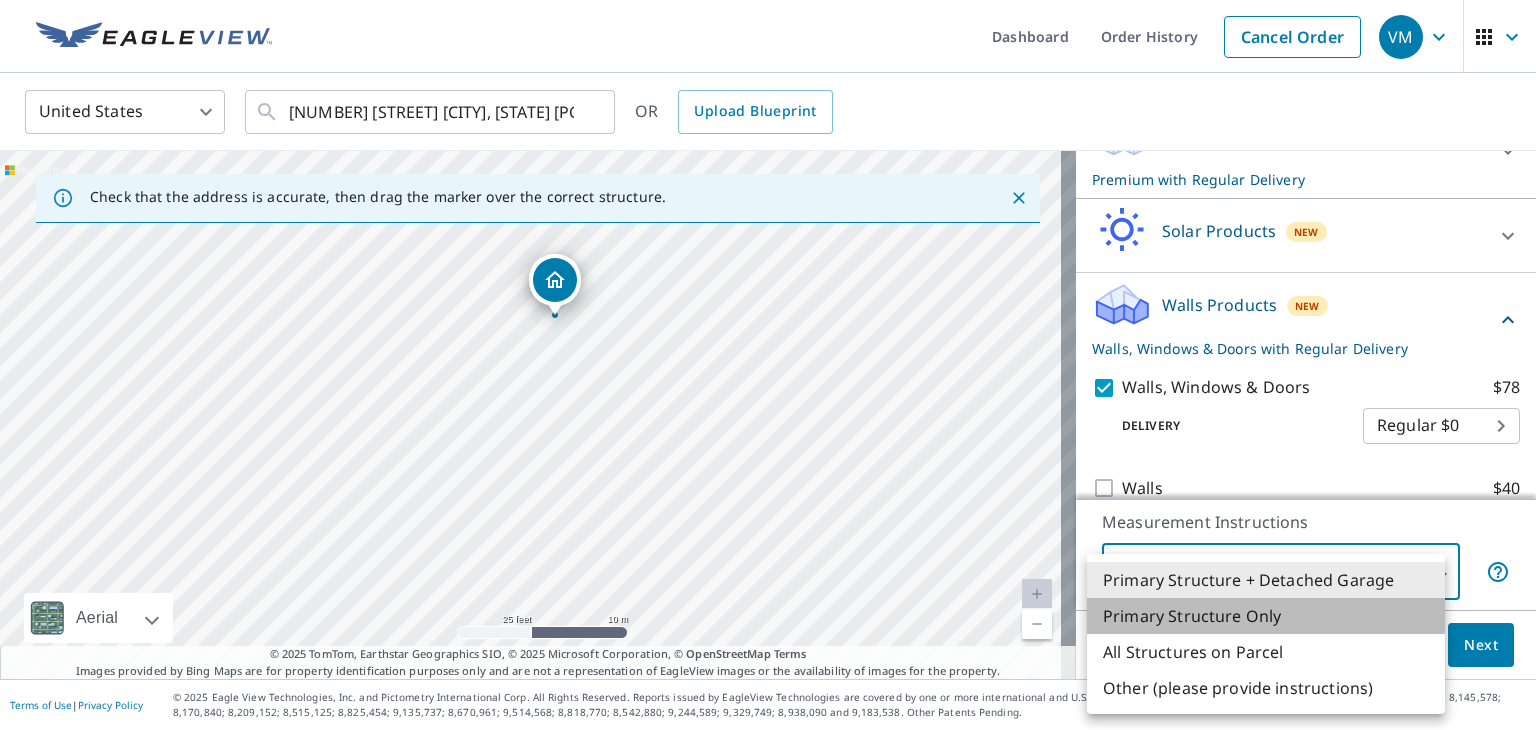 click on "Primary Structure Only" at bounding box center (1266, 616) 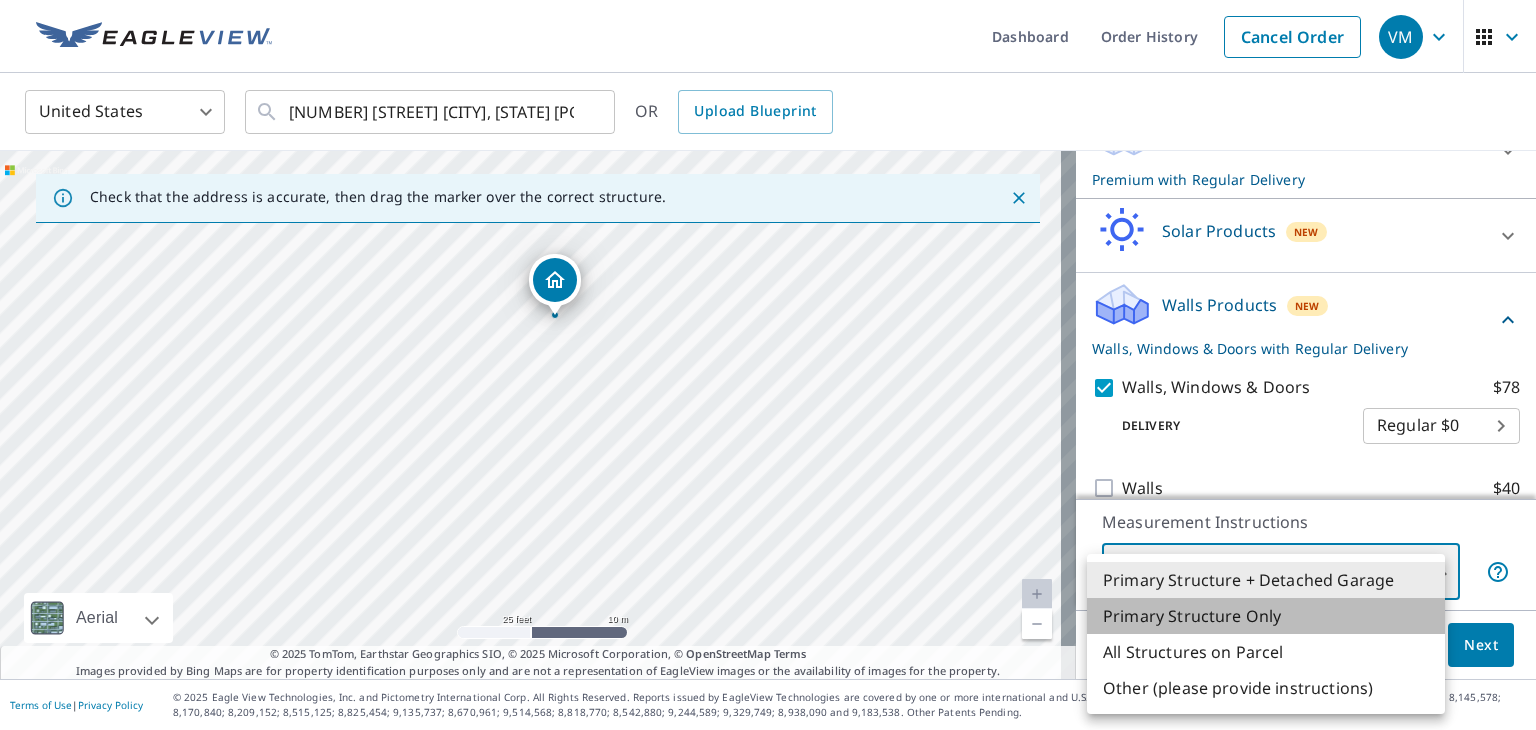 type on "2" 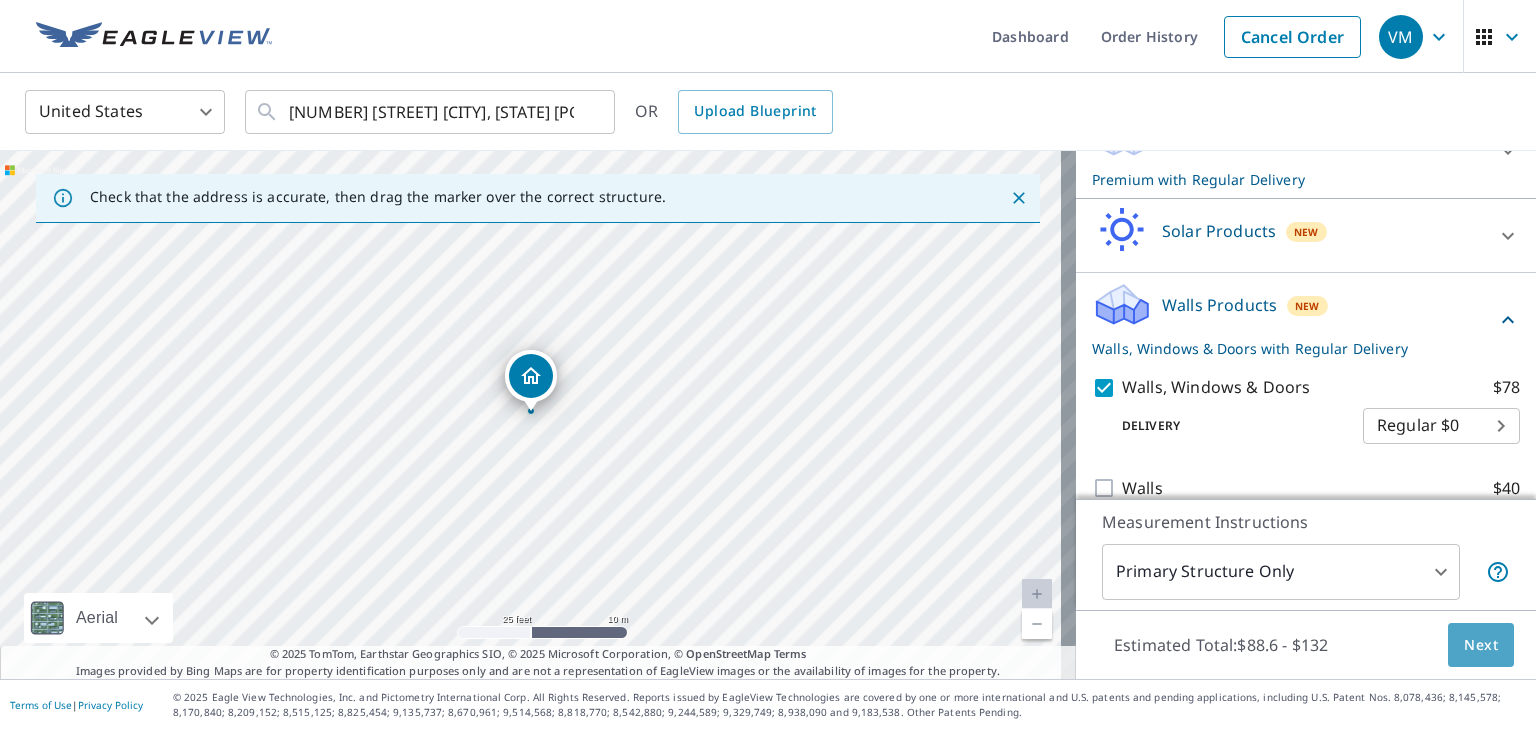 click on "Next" at bounding box center [1481, 645] 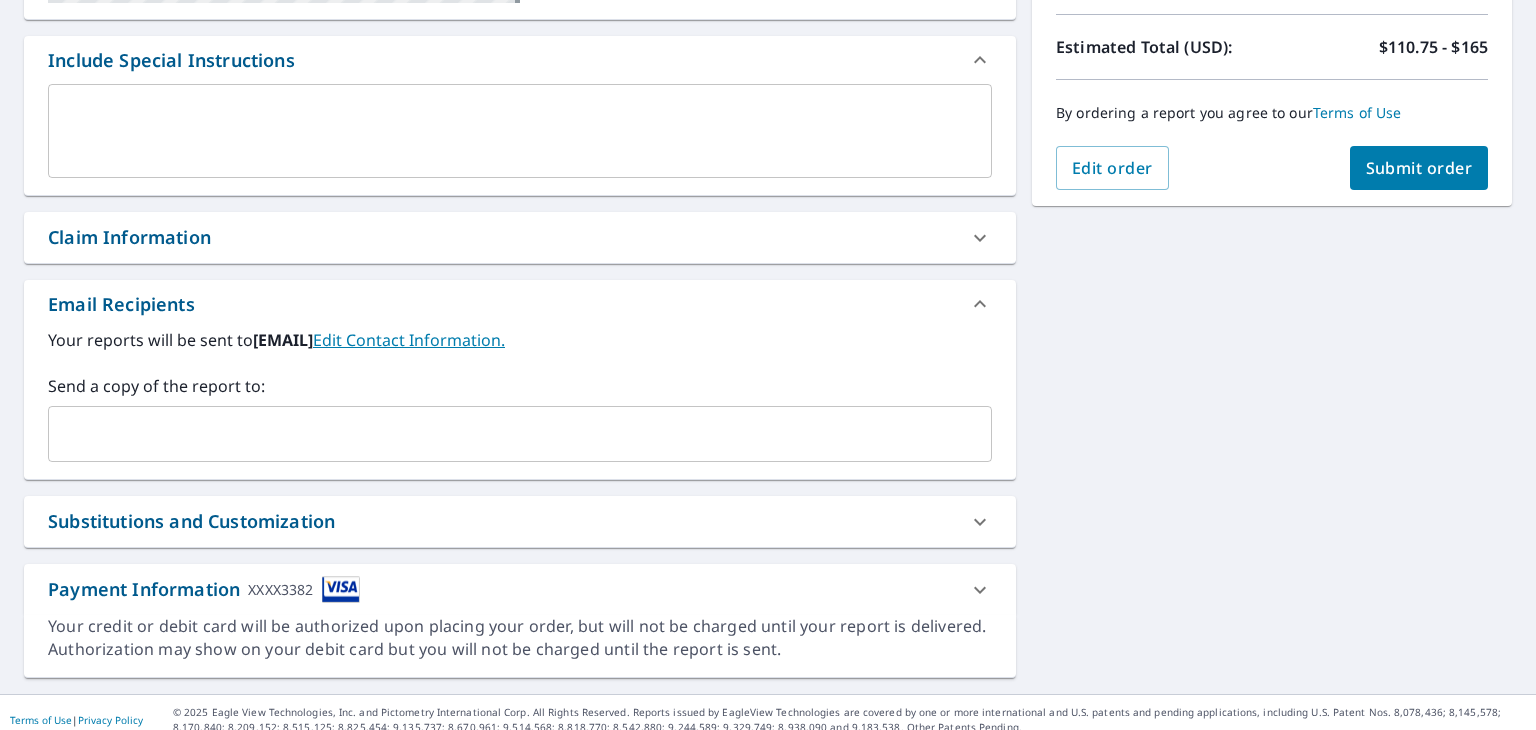 scroll, scrollTop: 528, scrollLeft: 0, axis: vertical 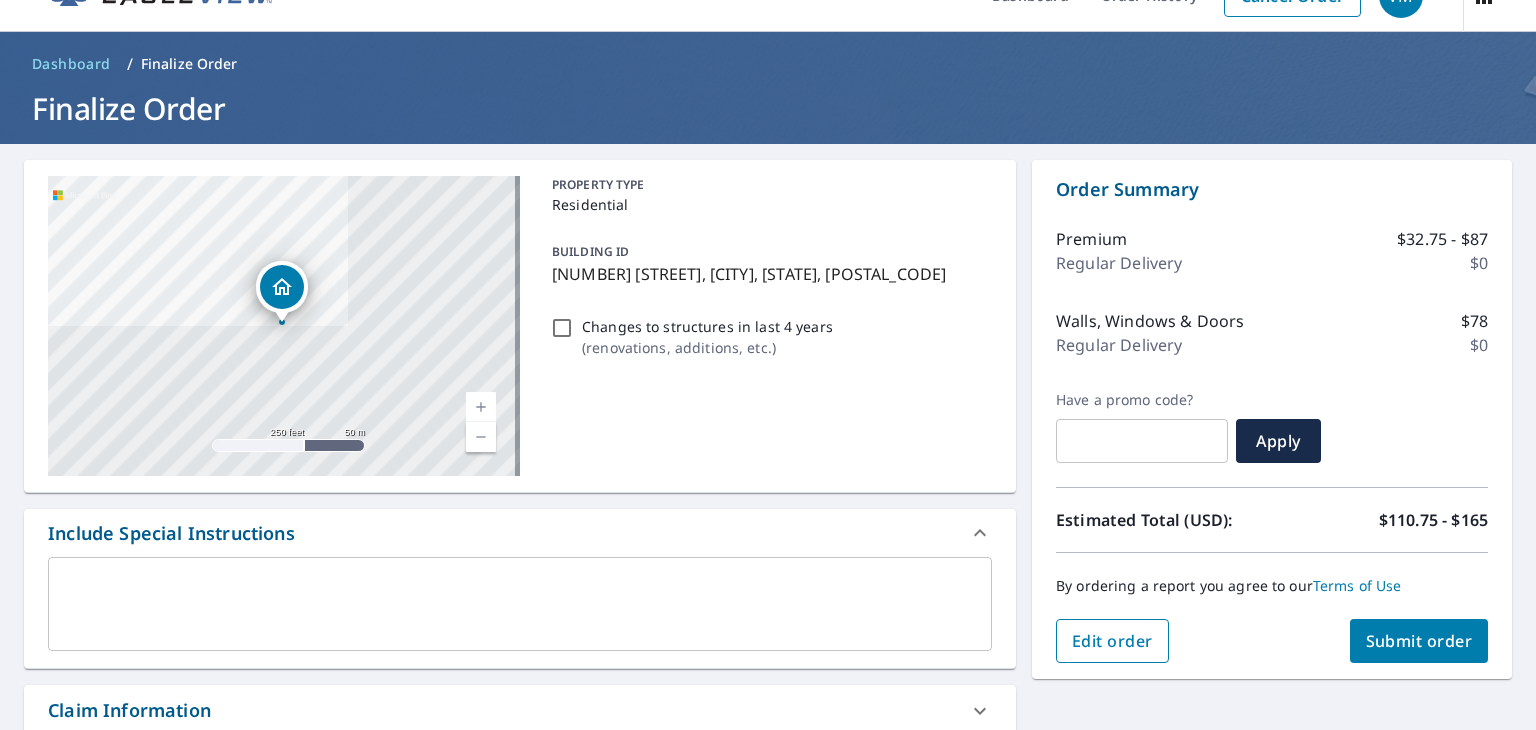 click on "Edit order" at bounding box center (1112, 641) 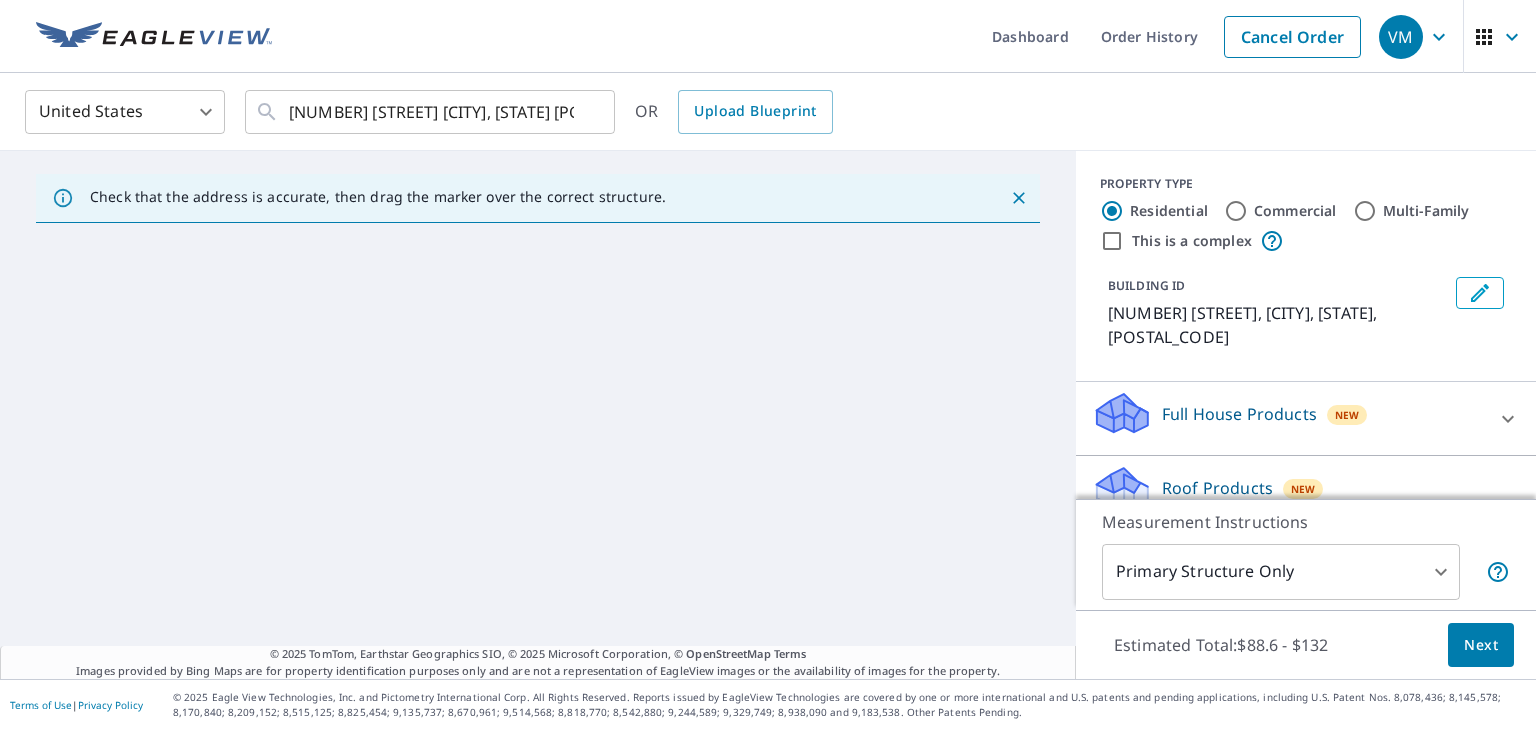 scroll, scrollTop: 0, scrollLeft: 0, axis: both 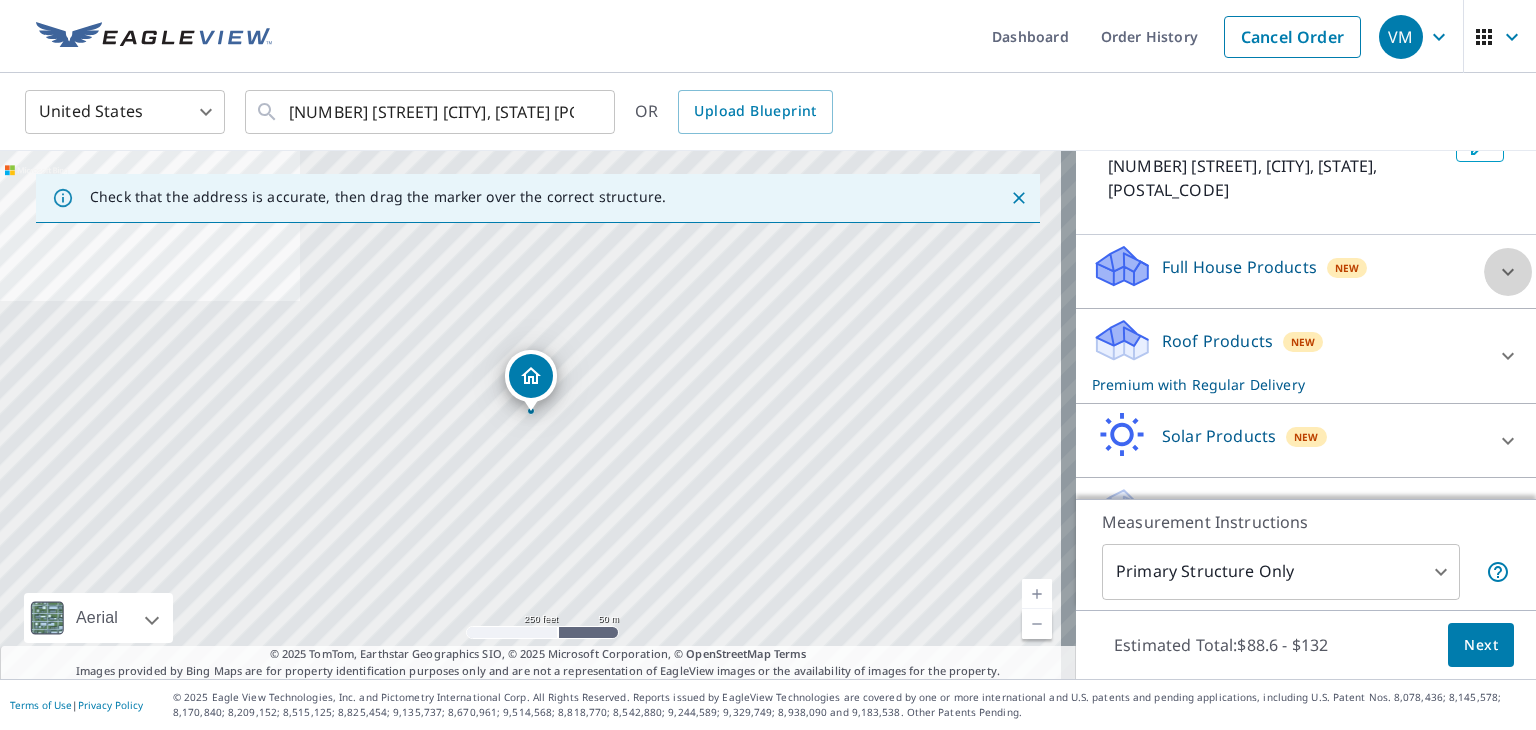 click 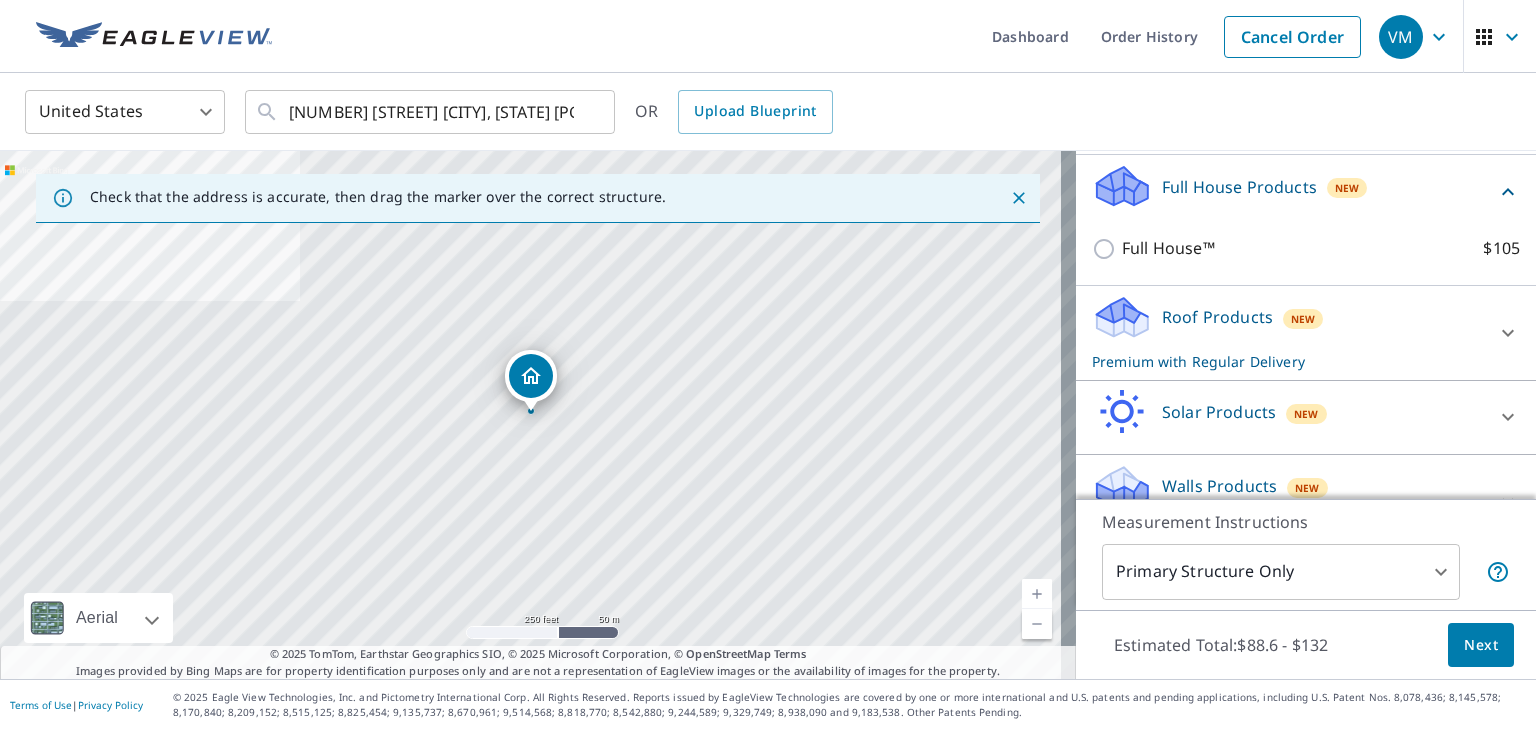 scroll, scrollTop: 252, scrollLeft: 0, axis: vertical 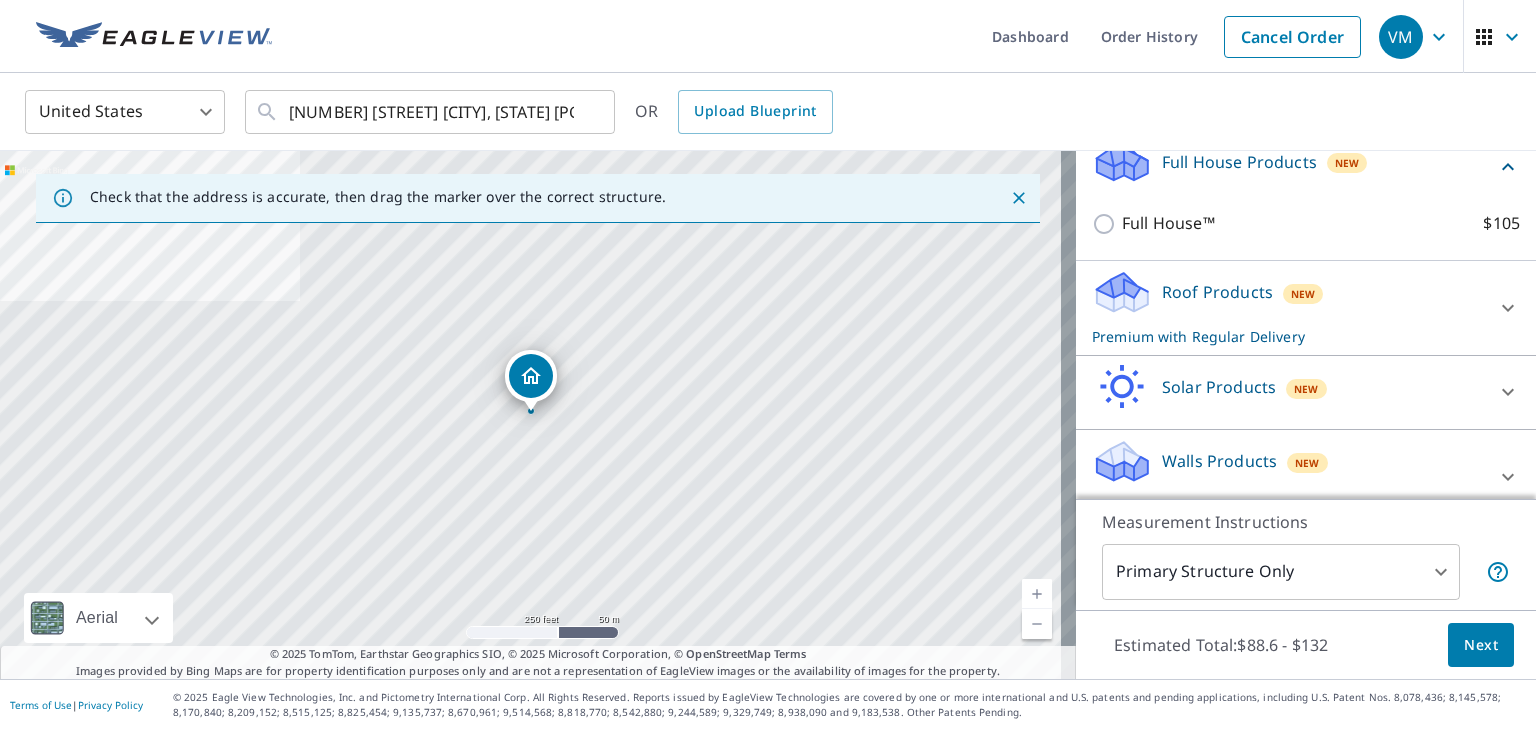 click 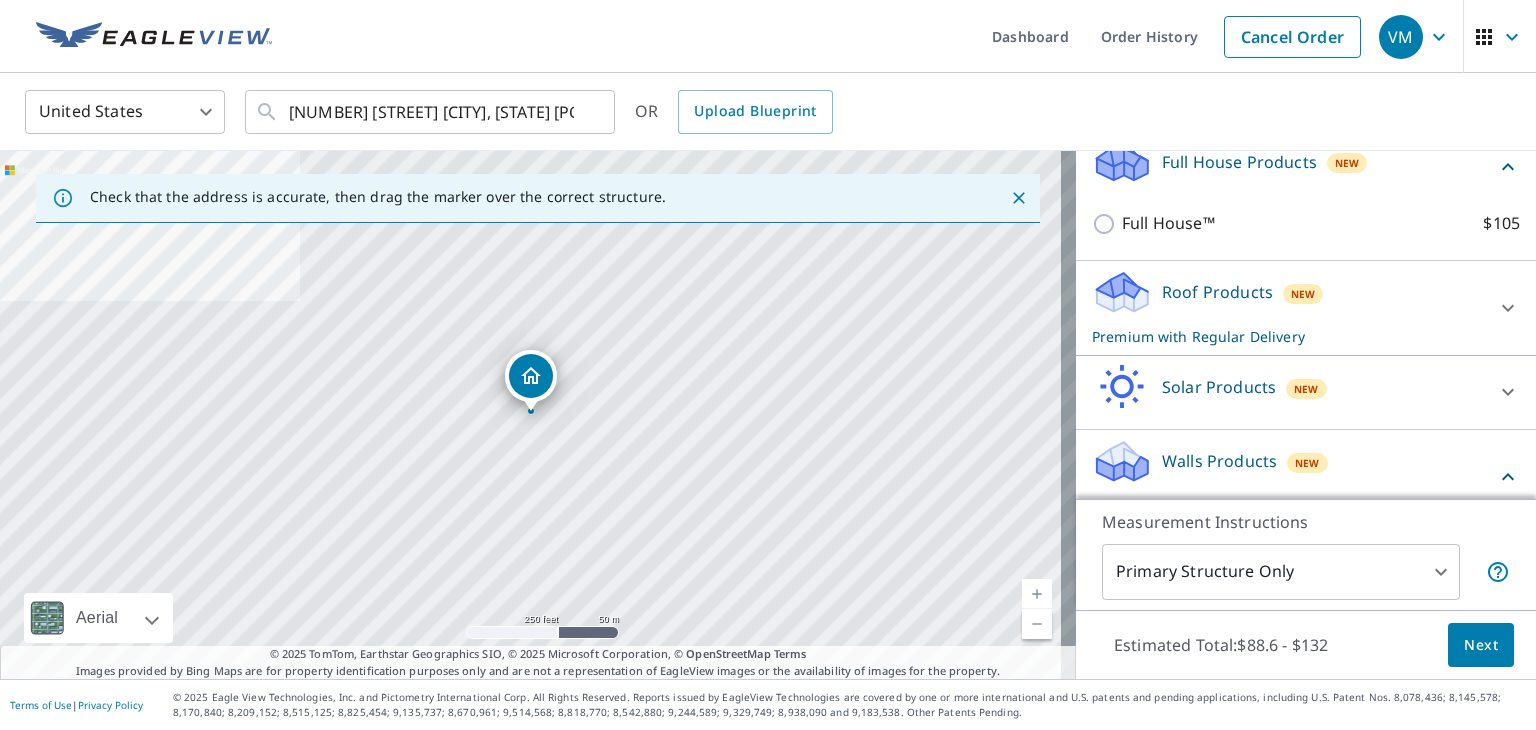scroll, scrollTop: 409, scrollLeft: 0, axis: vertical 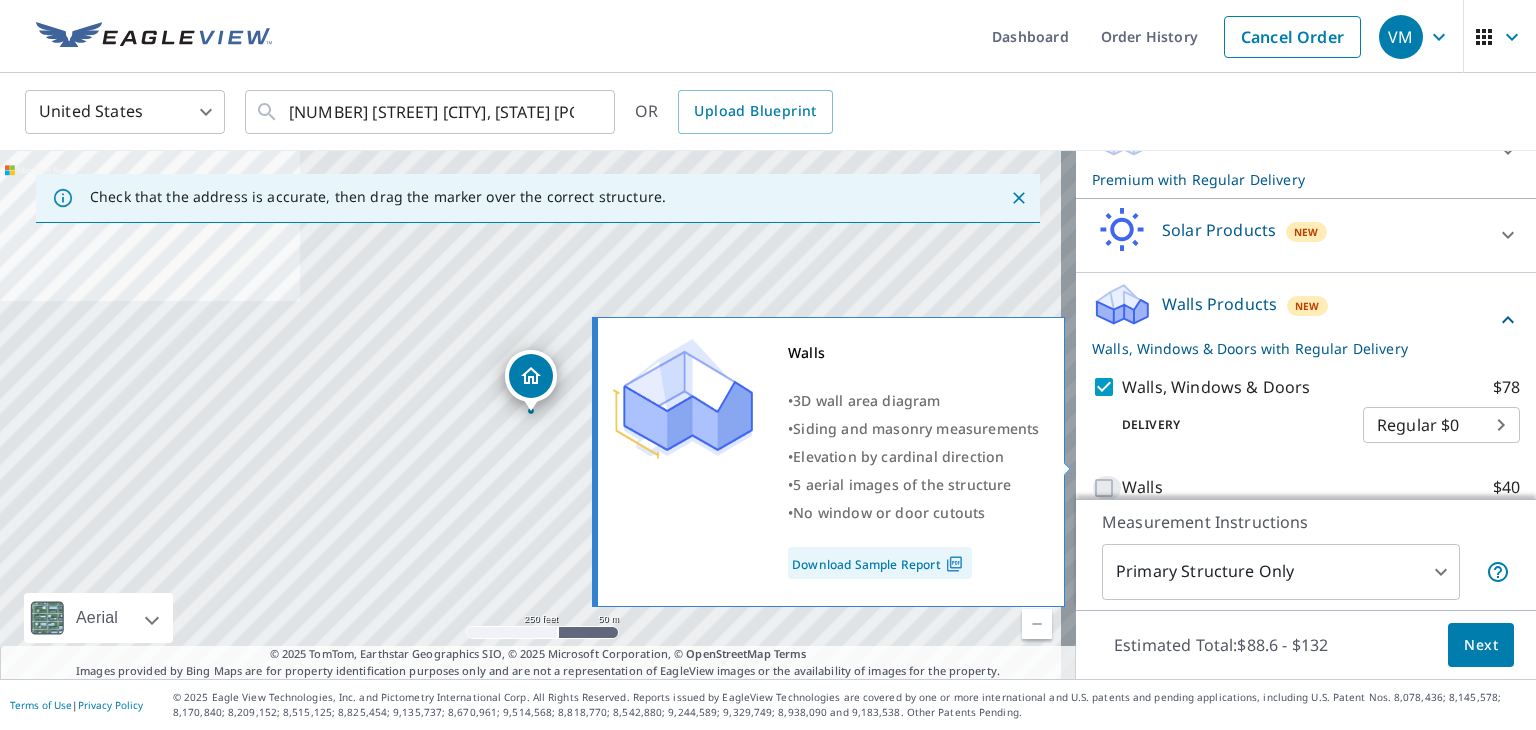 click on "Walls $40" at bounding box center (1107, 488) 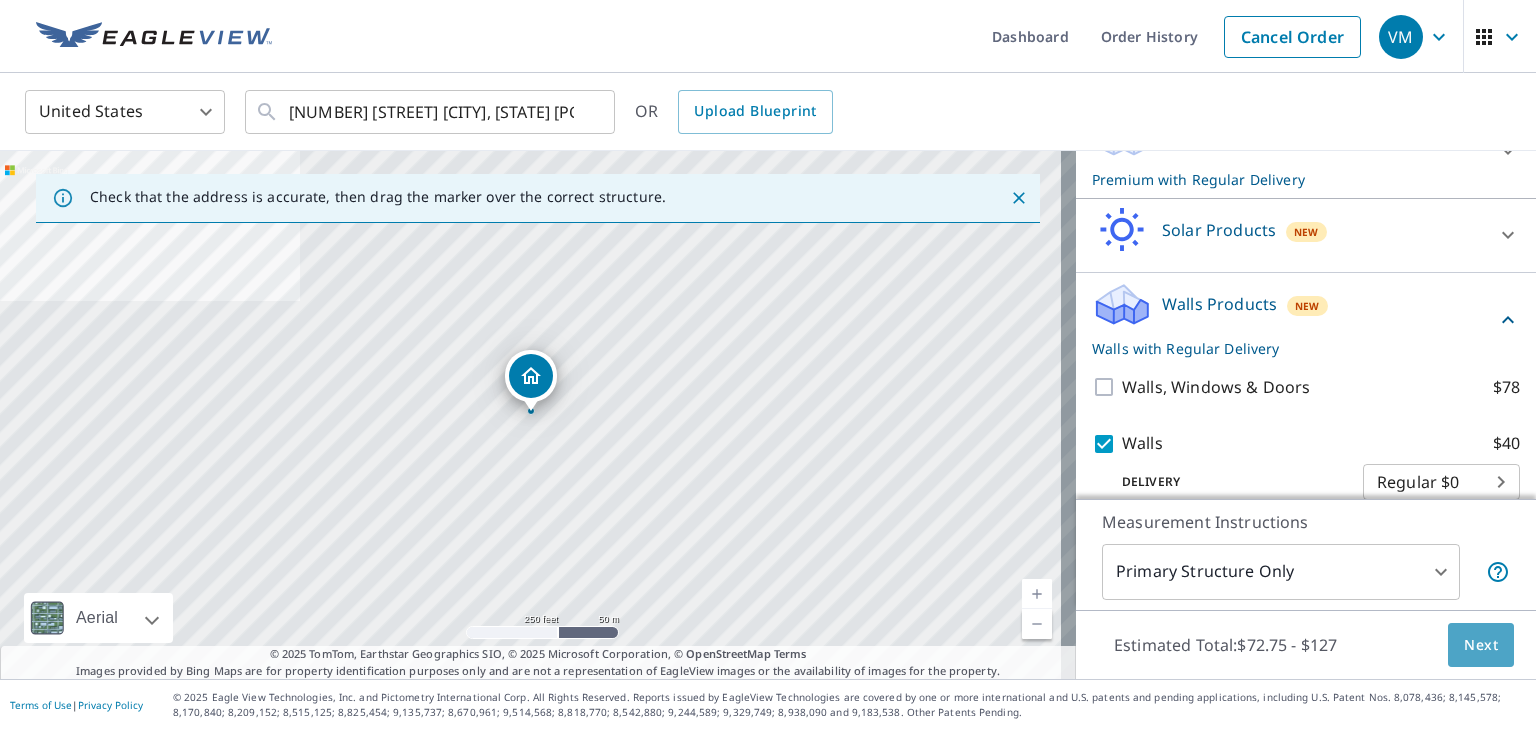 click on "Next" at bounding box center (1481, 645) 